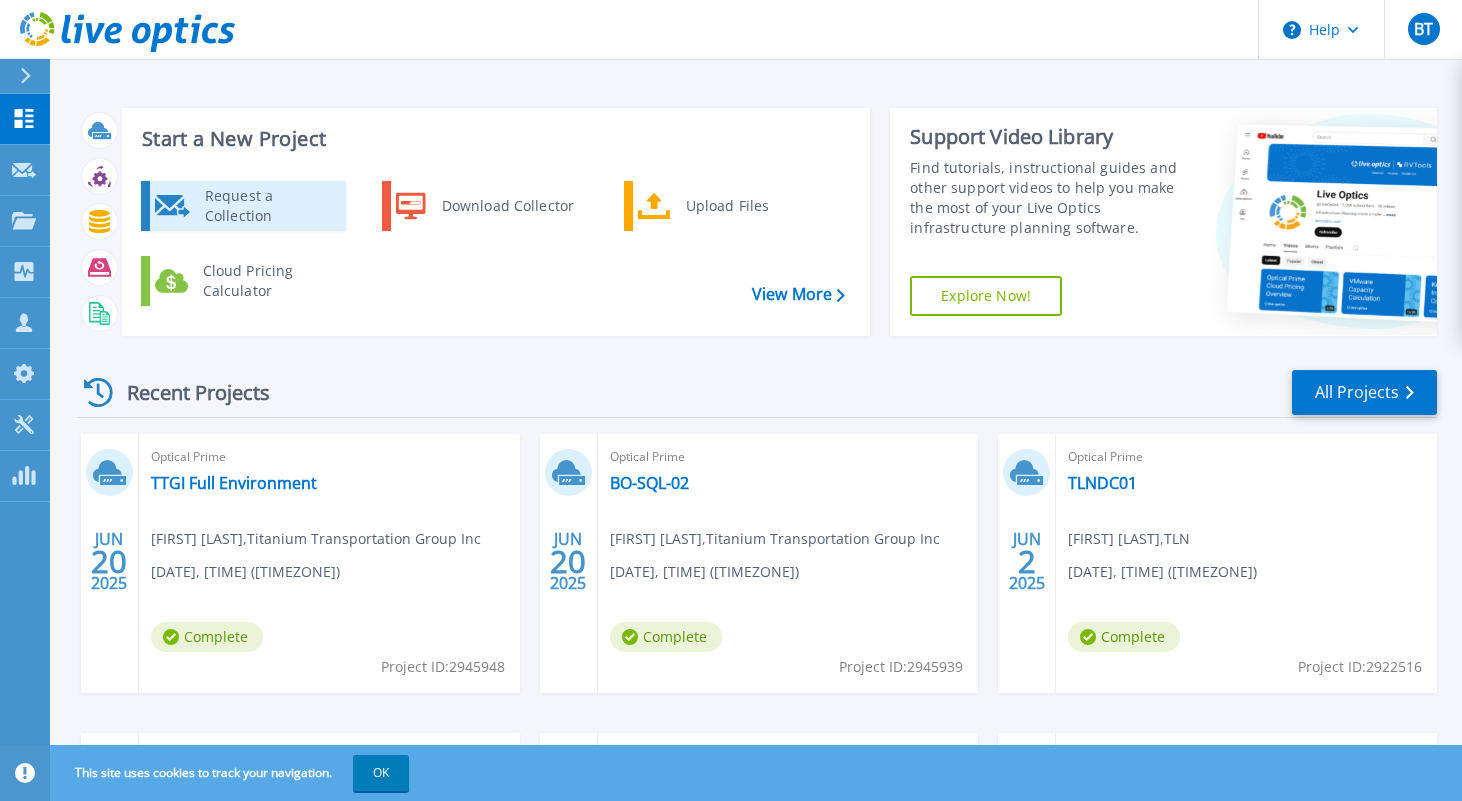 scroll, scrollTop: 0, scrollLeft: 0, axis: both 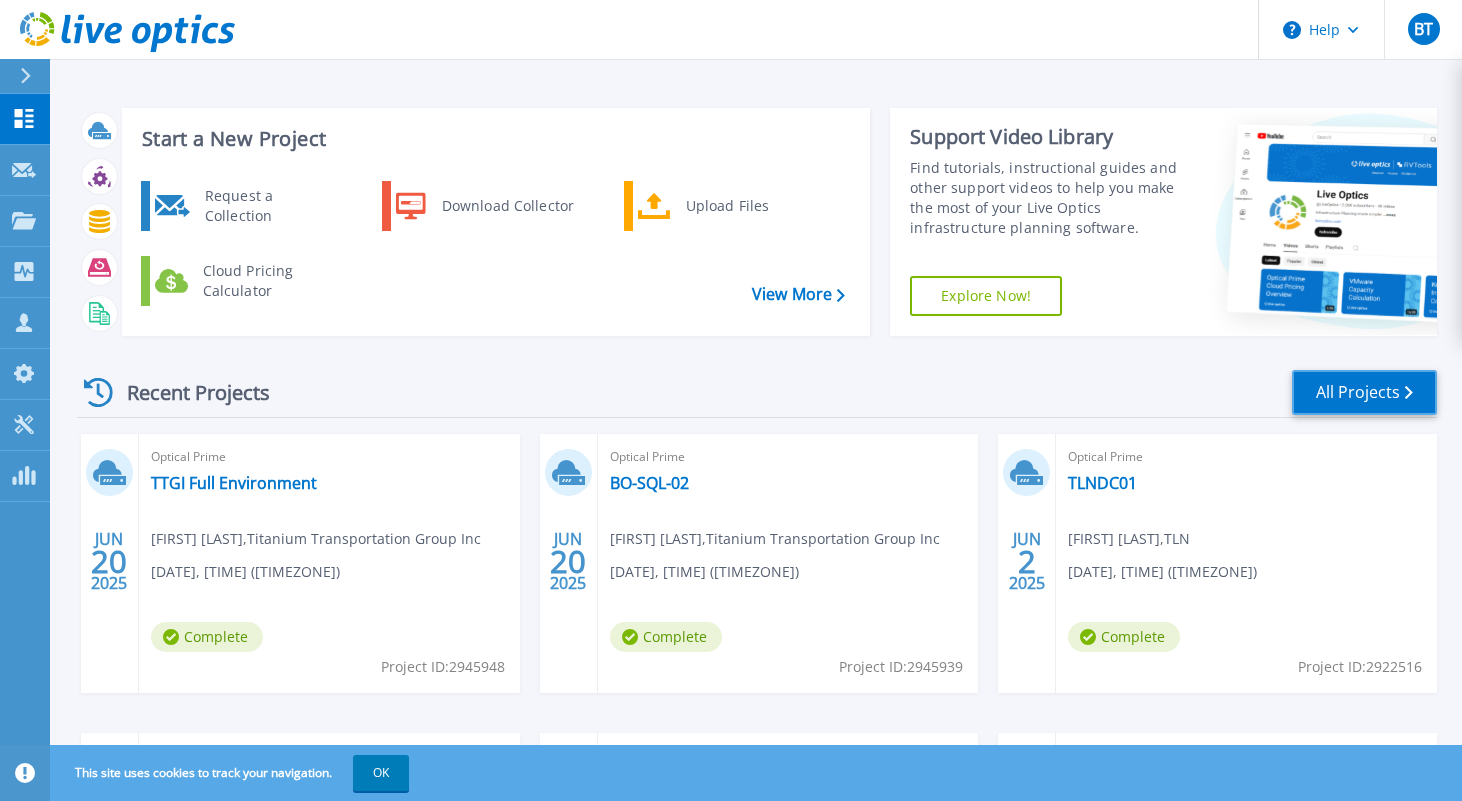 click on "All Projects" at bounding box center [1364, 392] 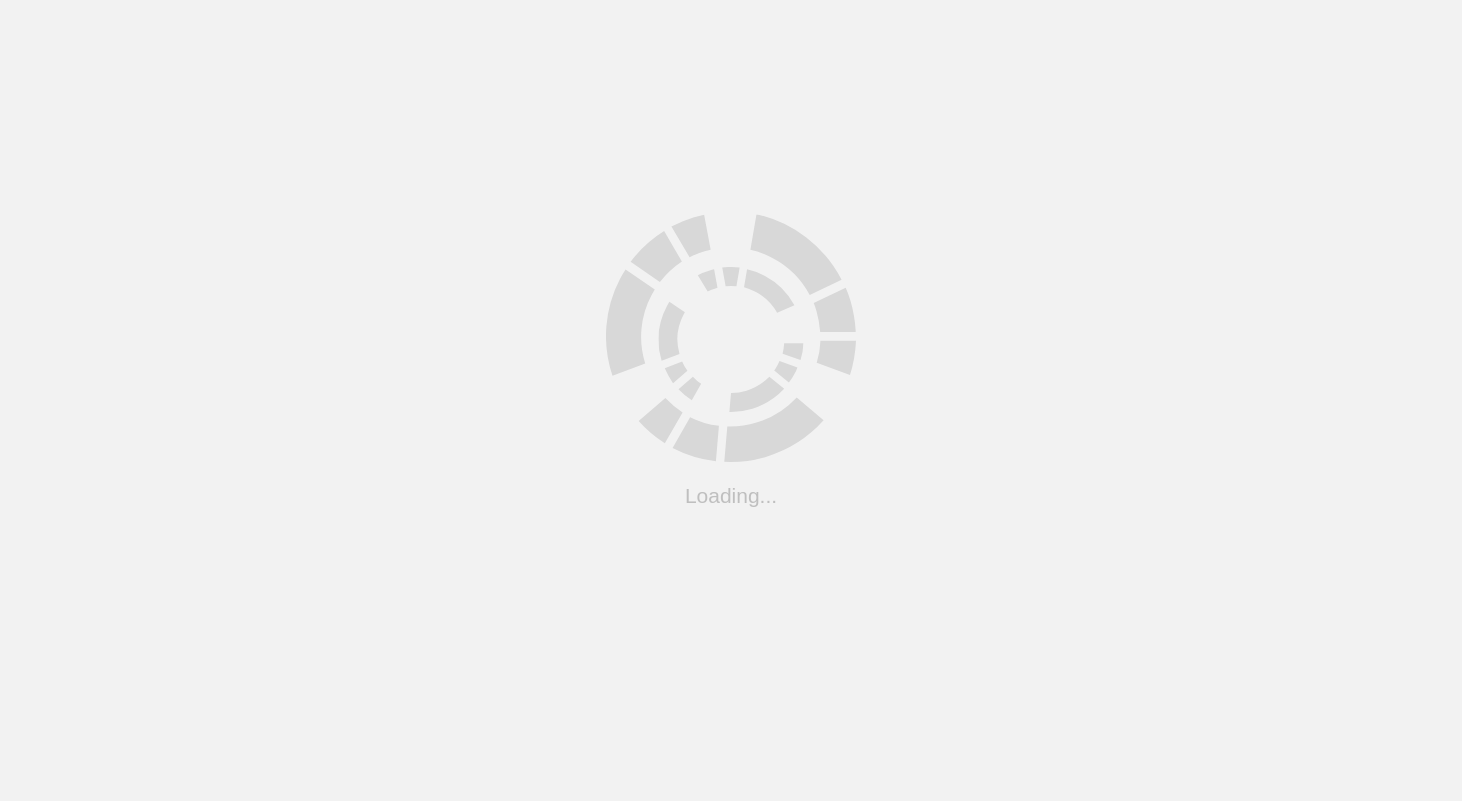 scroll, scrollTop: 0, scrollLeft: 0, axis: both 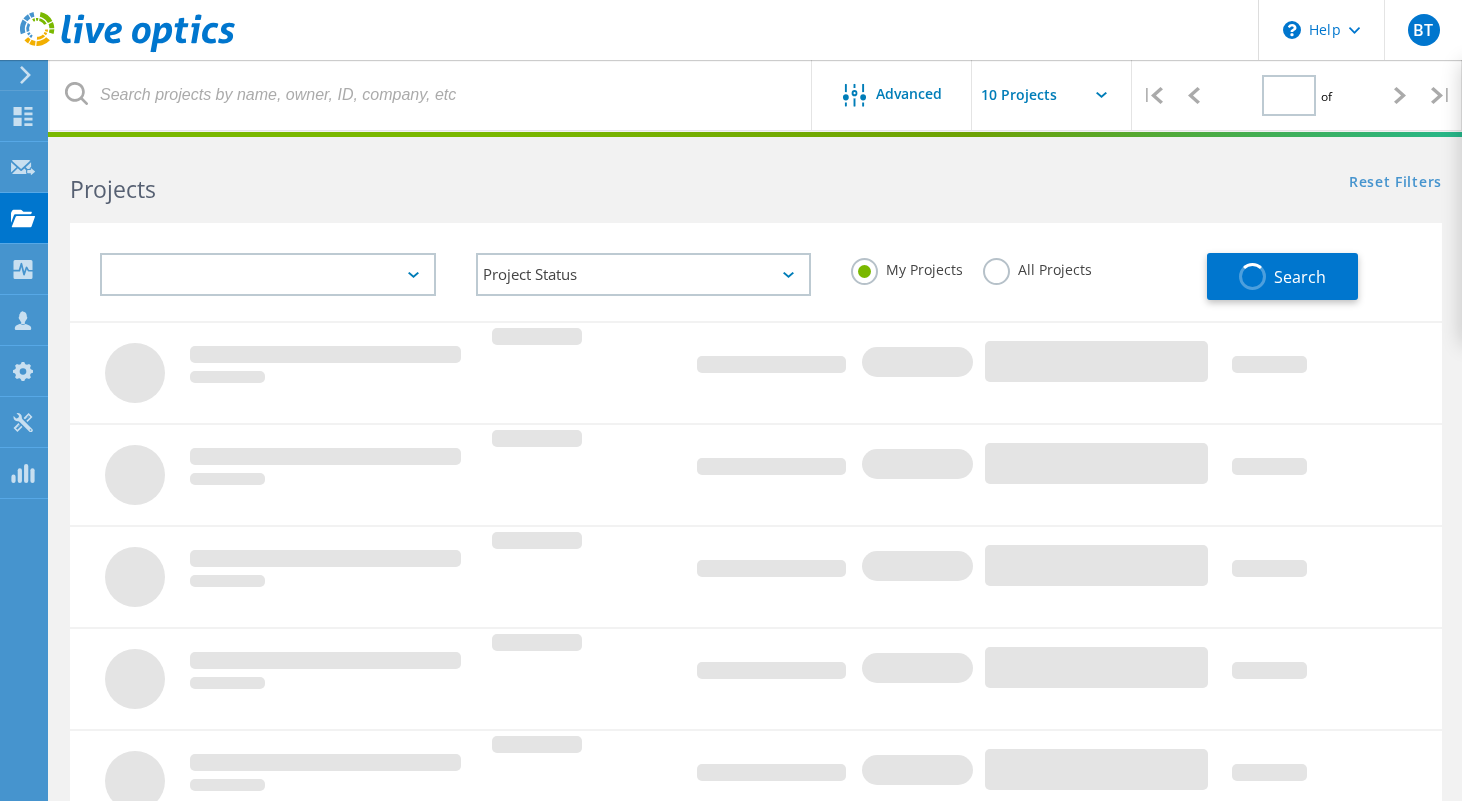 type on "1" 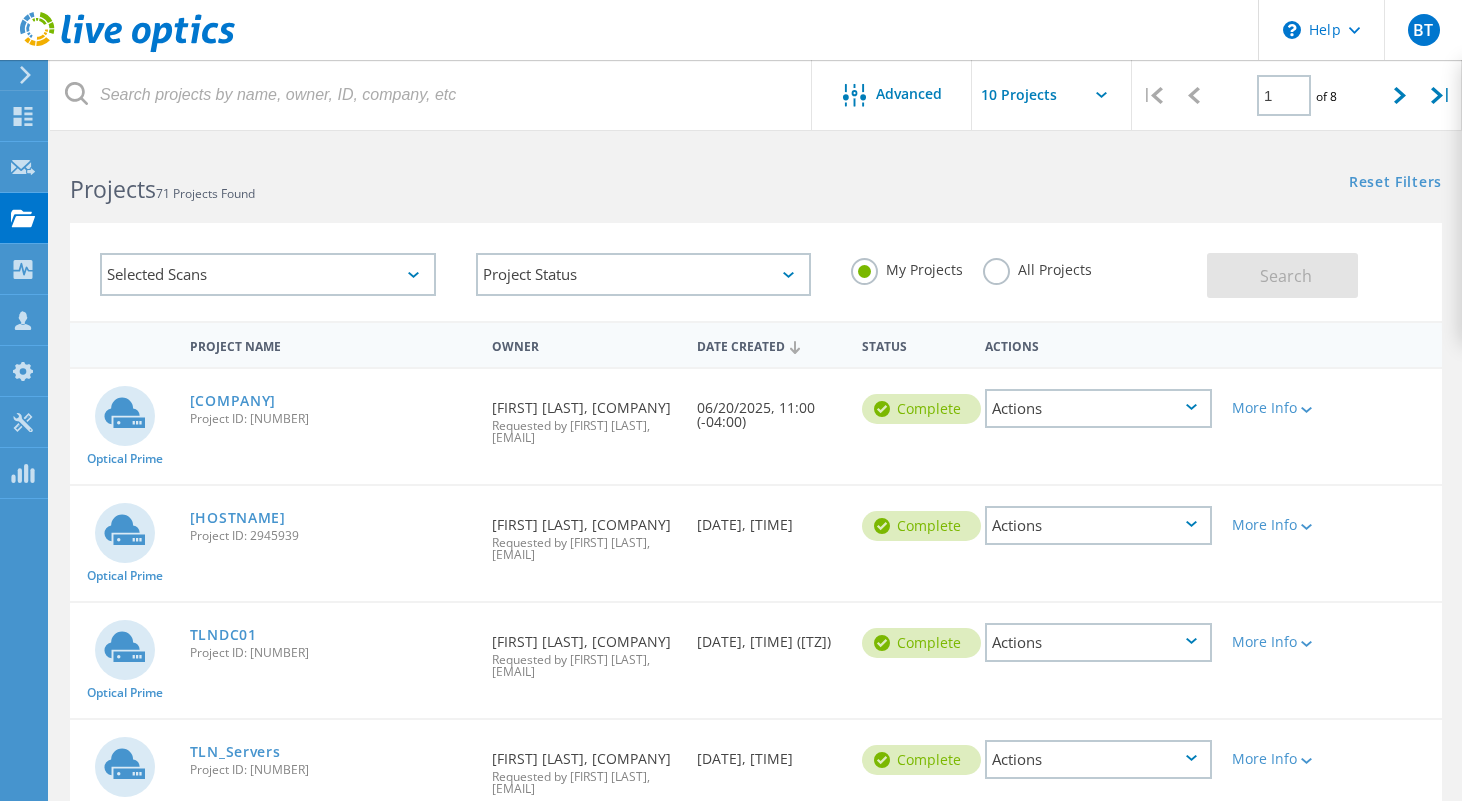 click 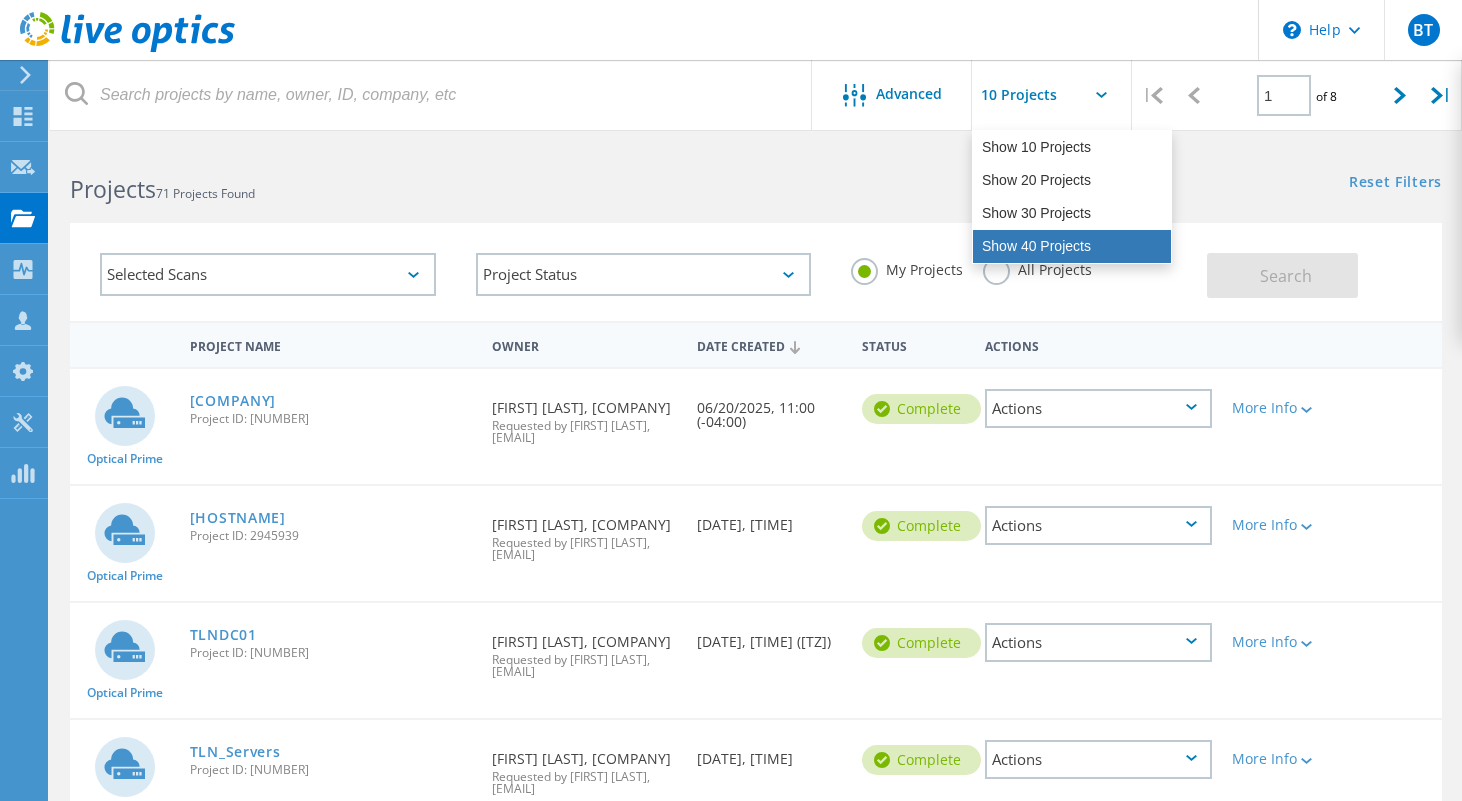 click on "Show 40 Projects" at bounding box center (1072, 246) 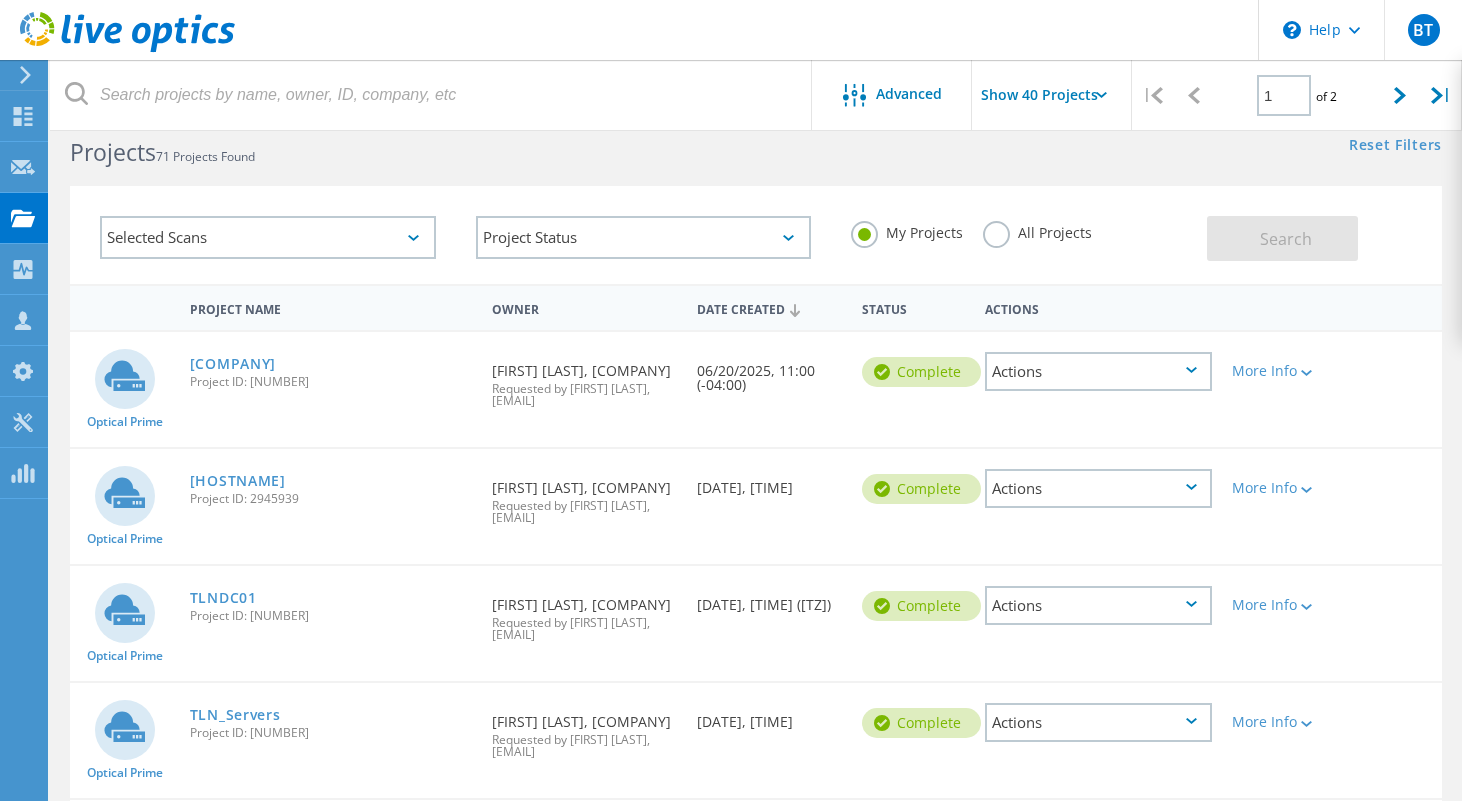 scroll, scrollTop: 27, scrollLeft: 0, axis: vertical 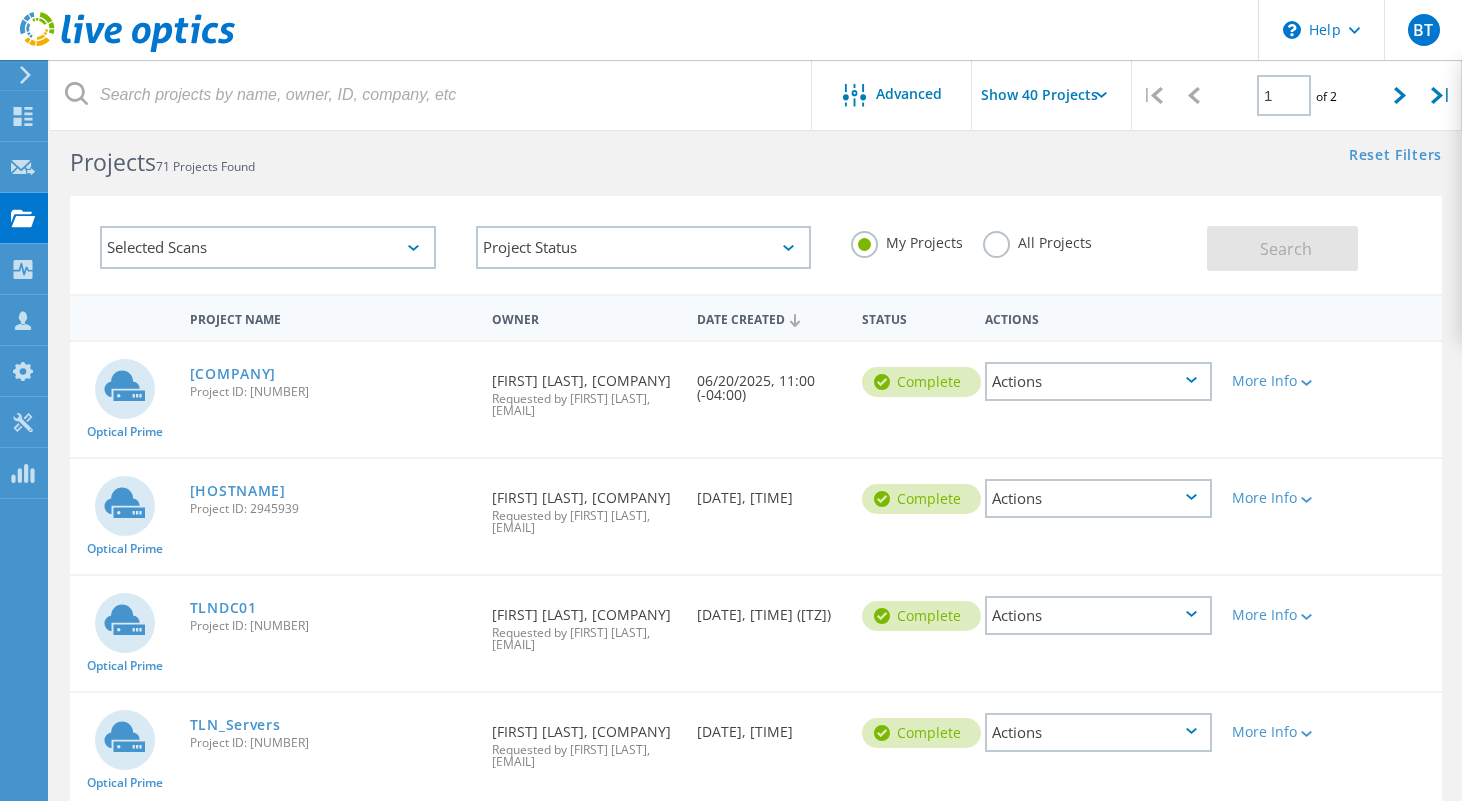 click on "All Projects" 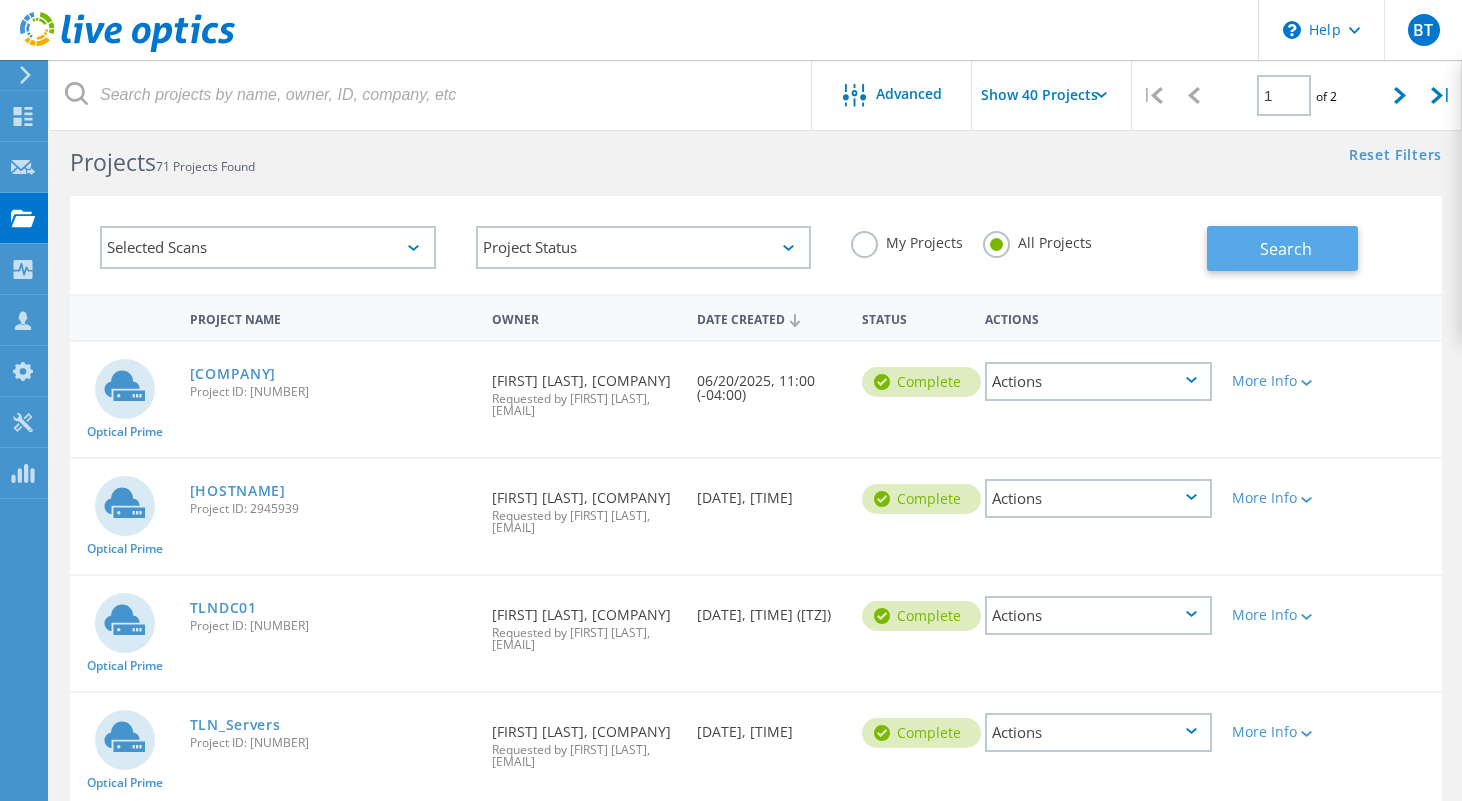click on "Search" 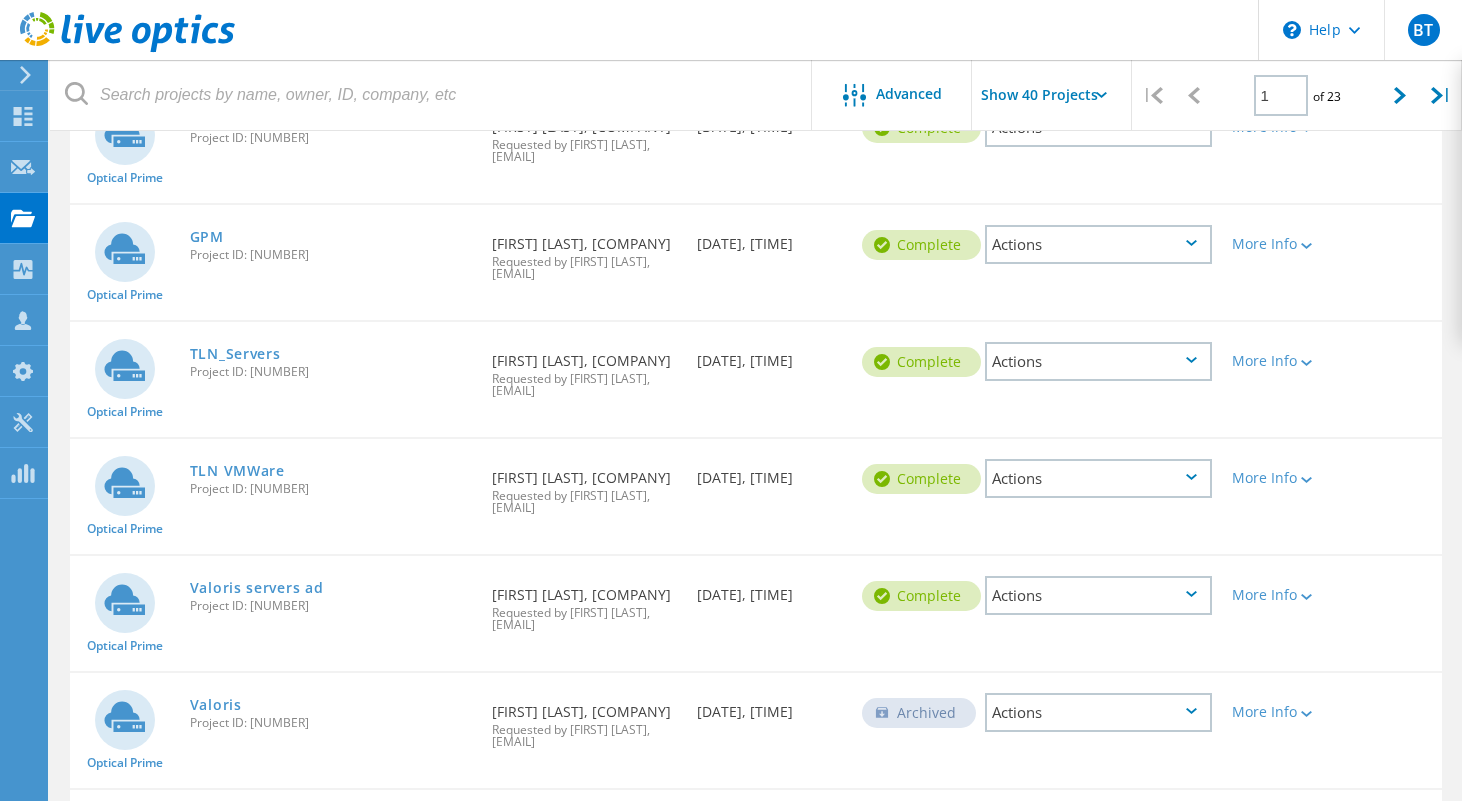 scroll, scrollTop: 2433, scrollLeft: 0, axis: vertical 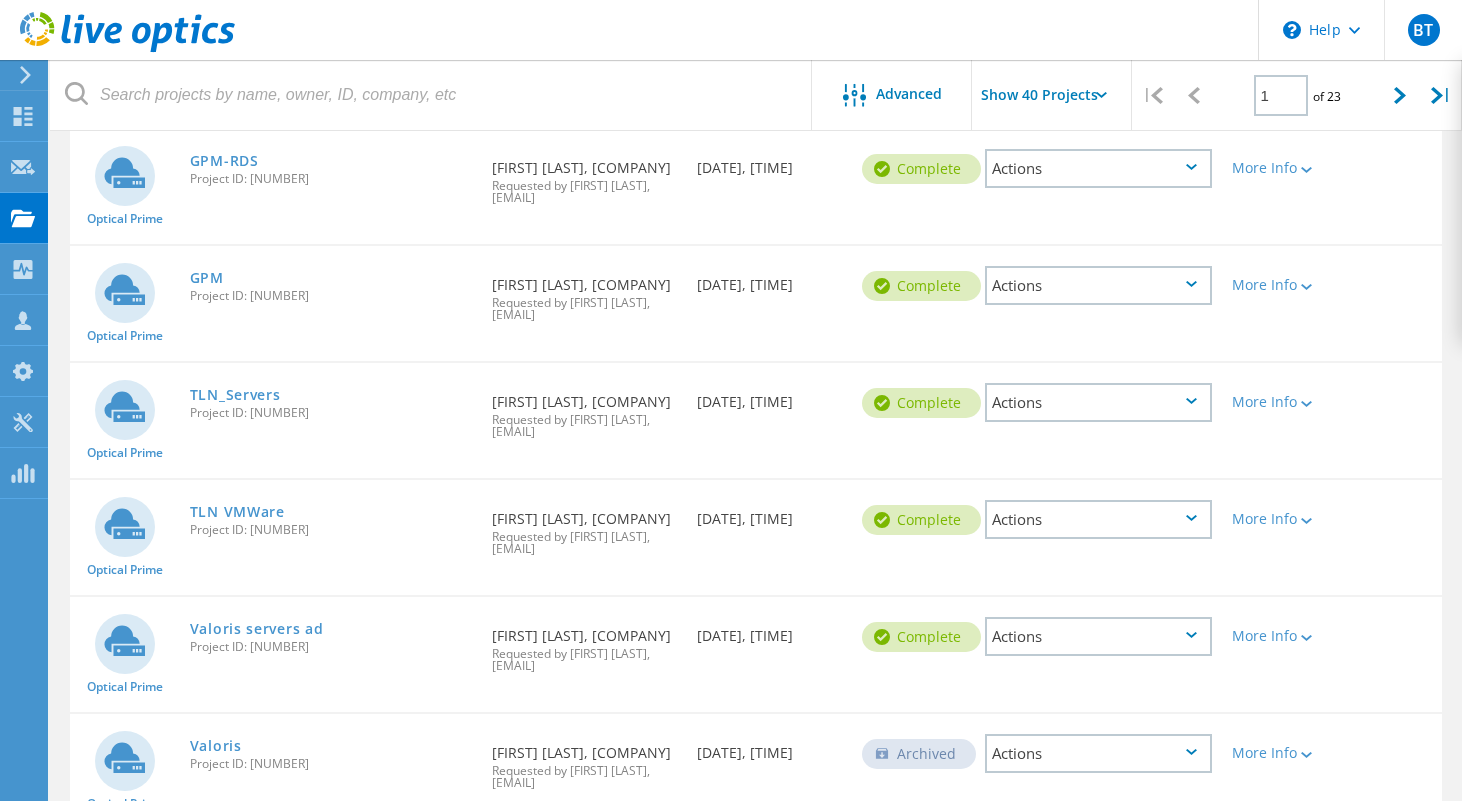 click on "Show 40 Projects" 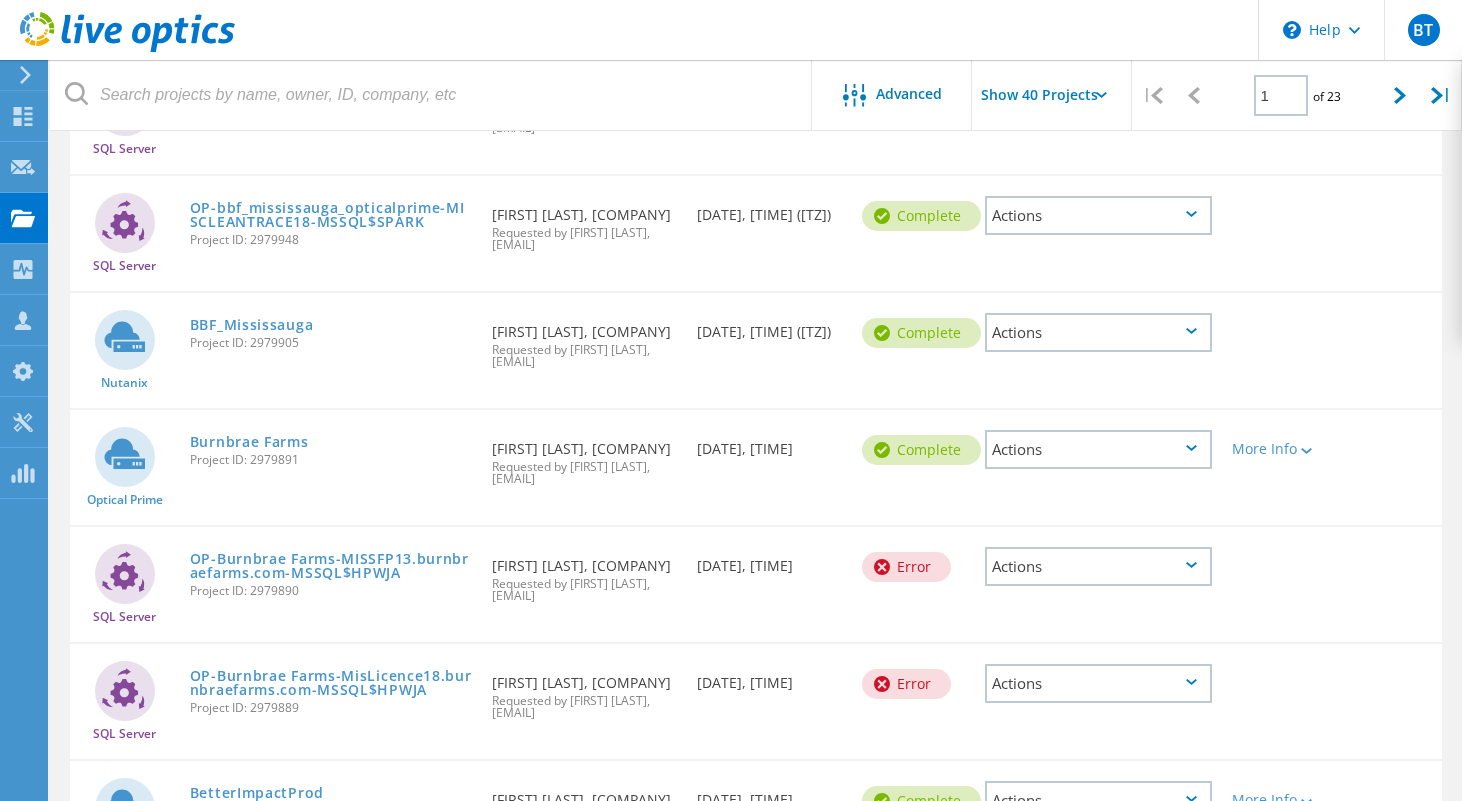 scroll, scrollTop: 0, scrollLeft: 0, axis: both 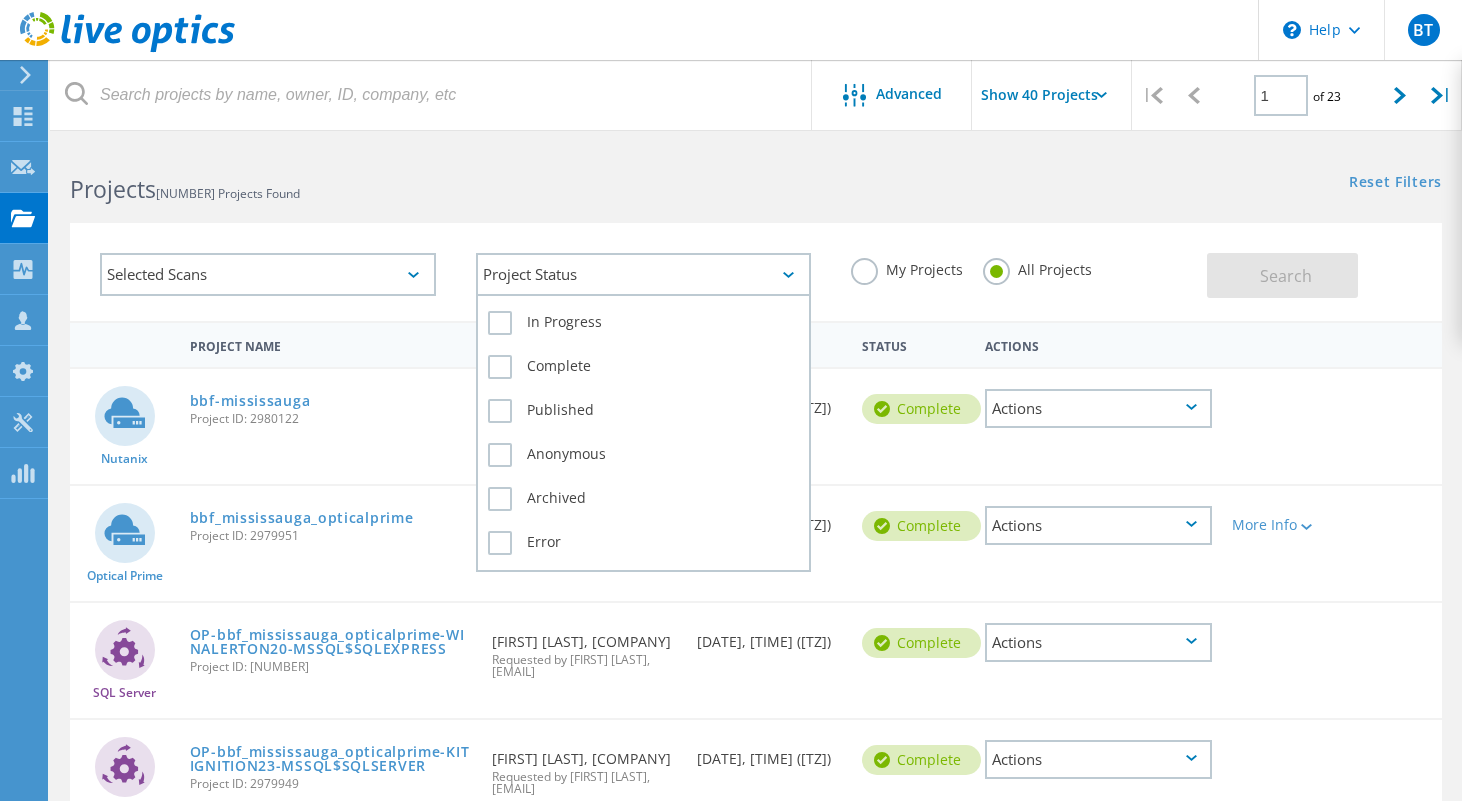 click on "Project Status" 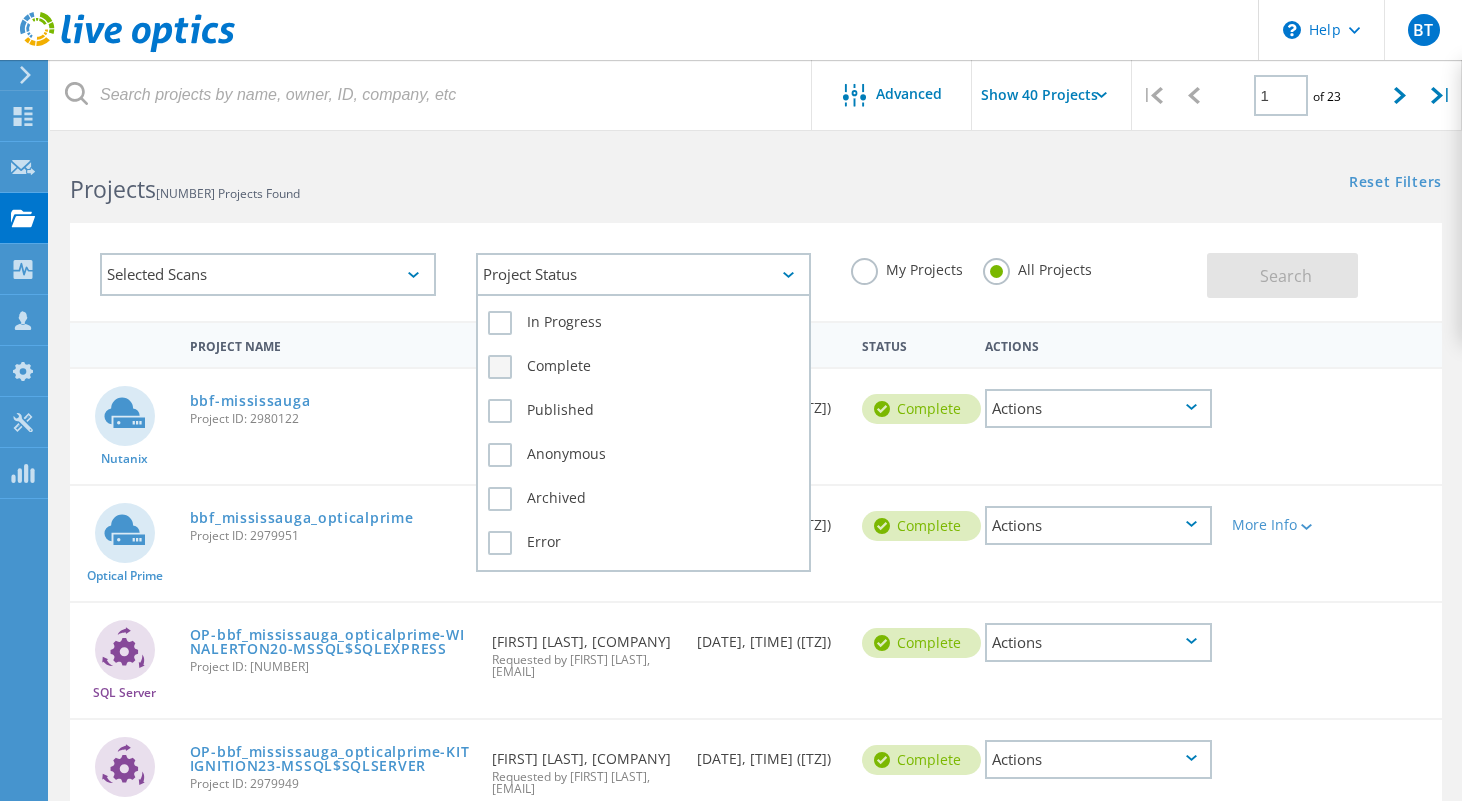 click on "Complete" 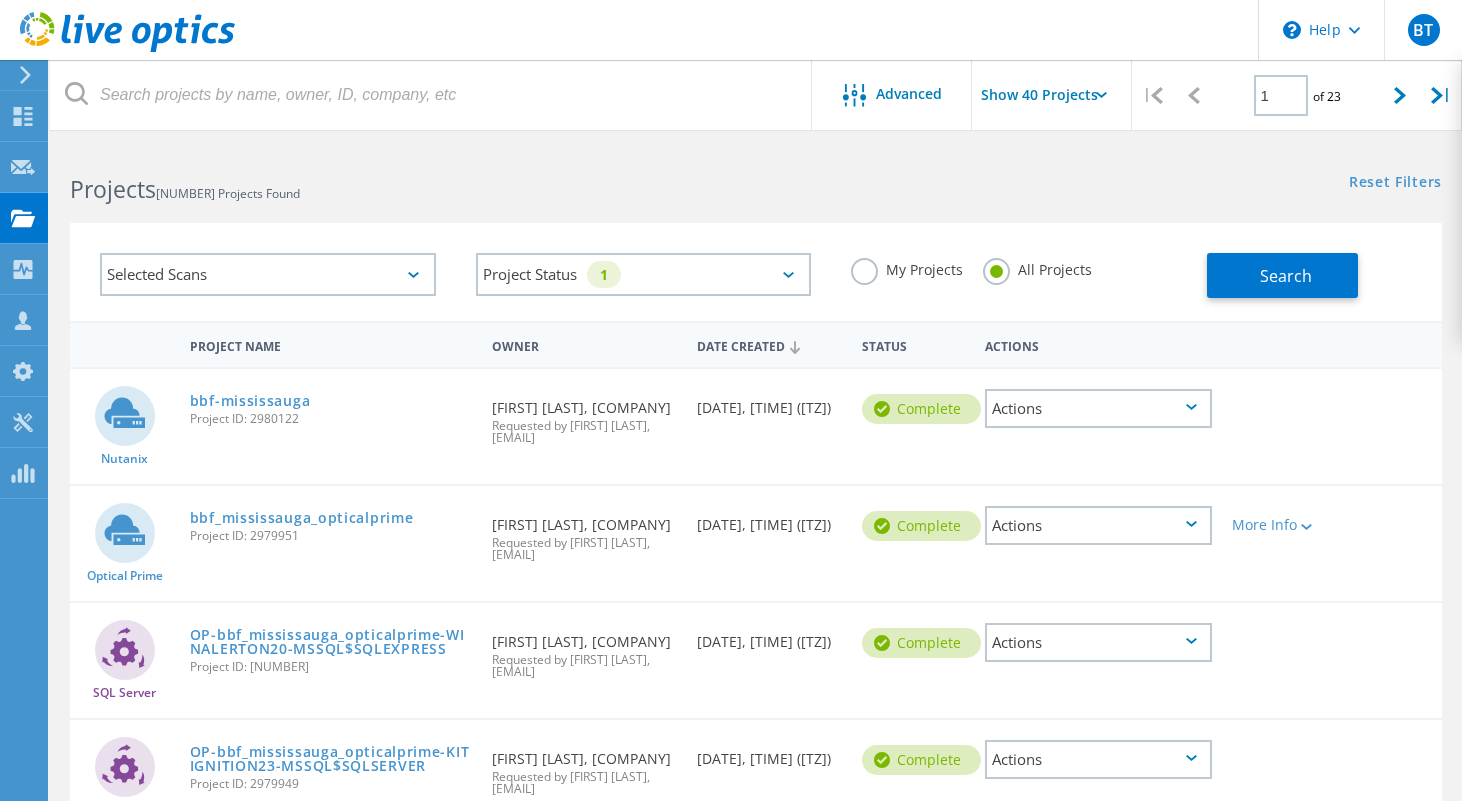 click on "Selected Scans" 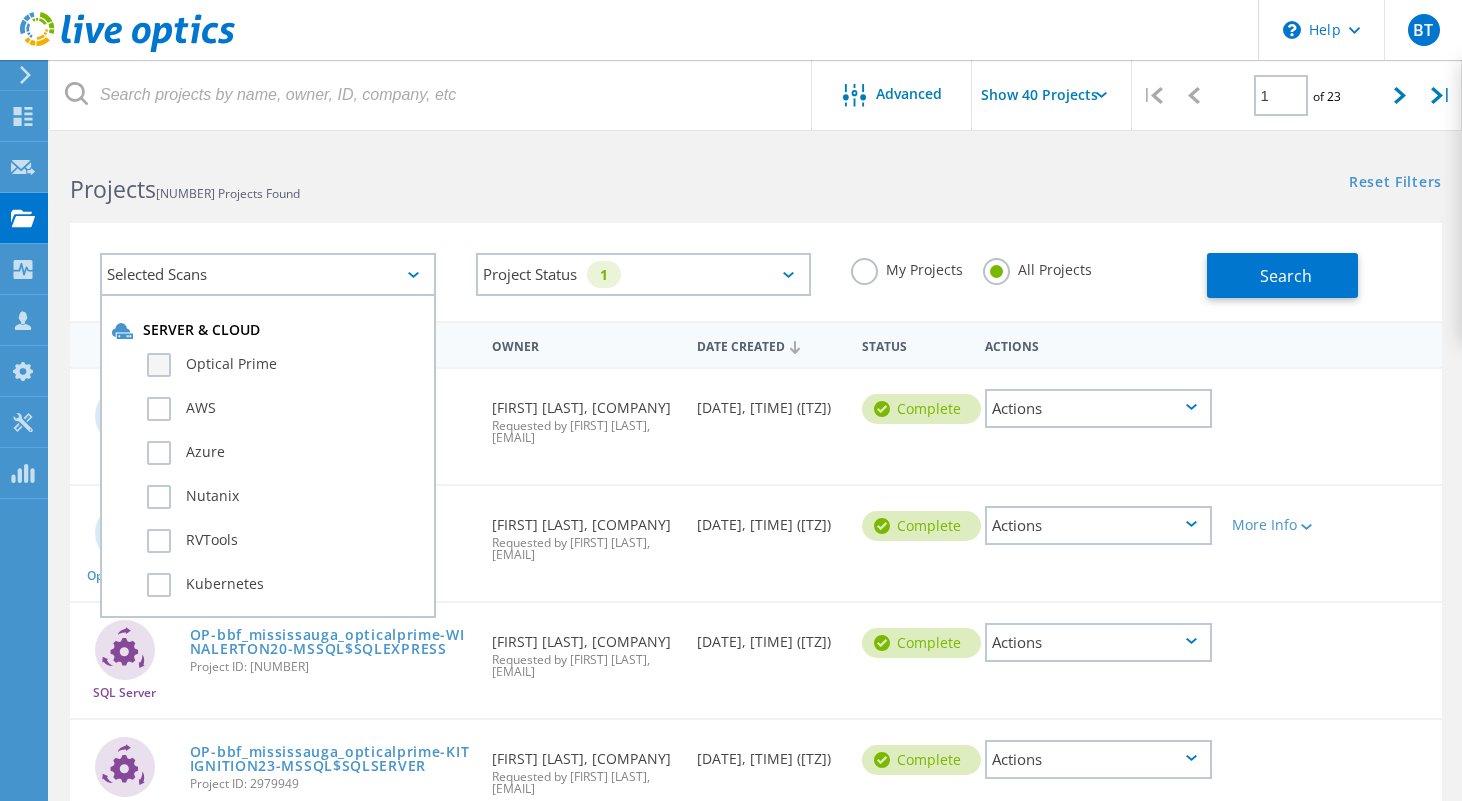 click on "Optical Prime" 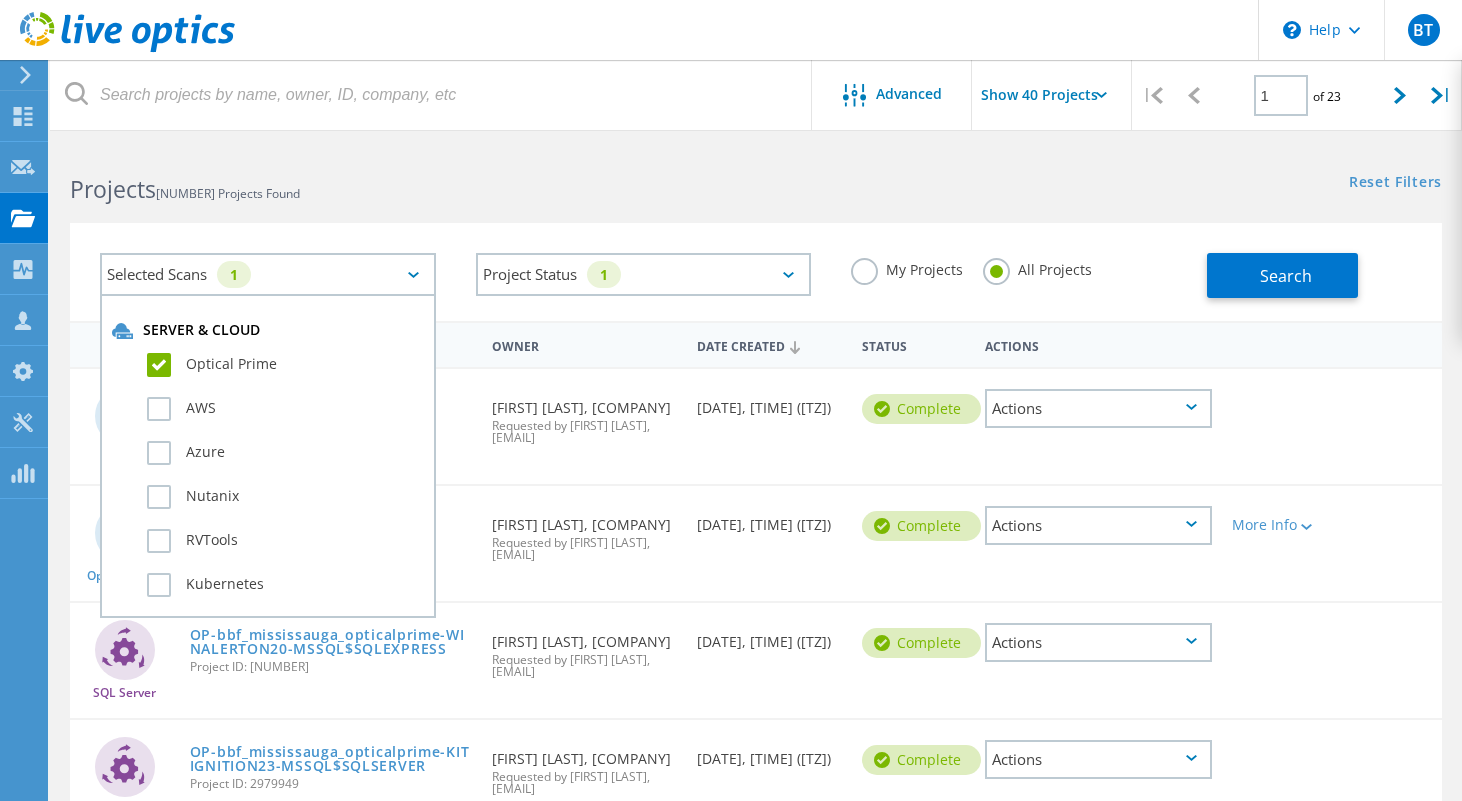 click on "My Projects" 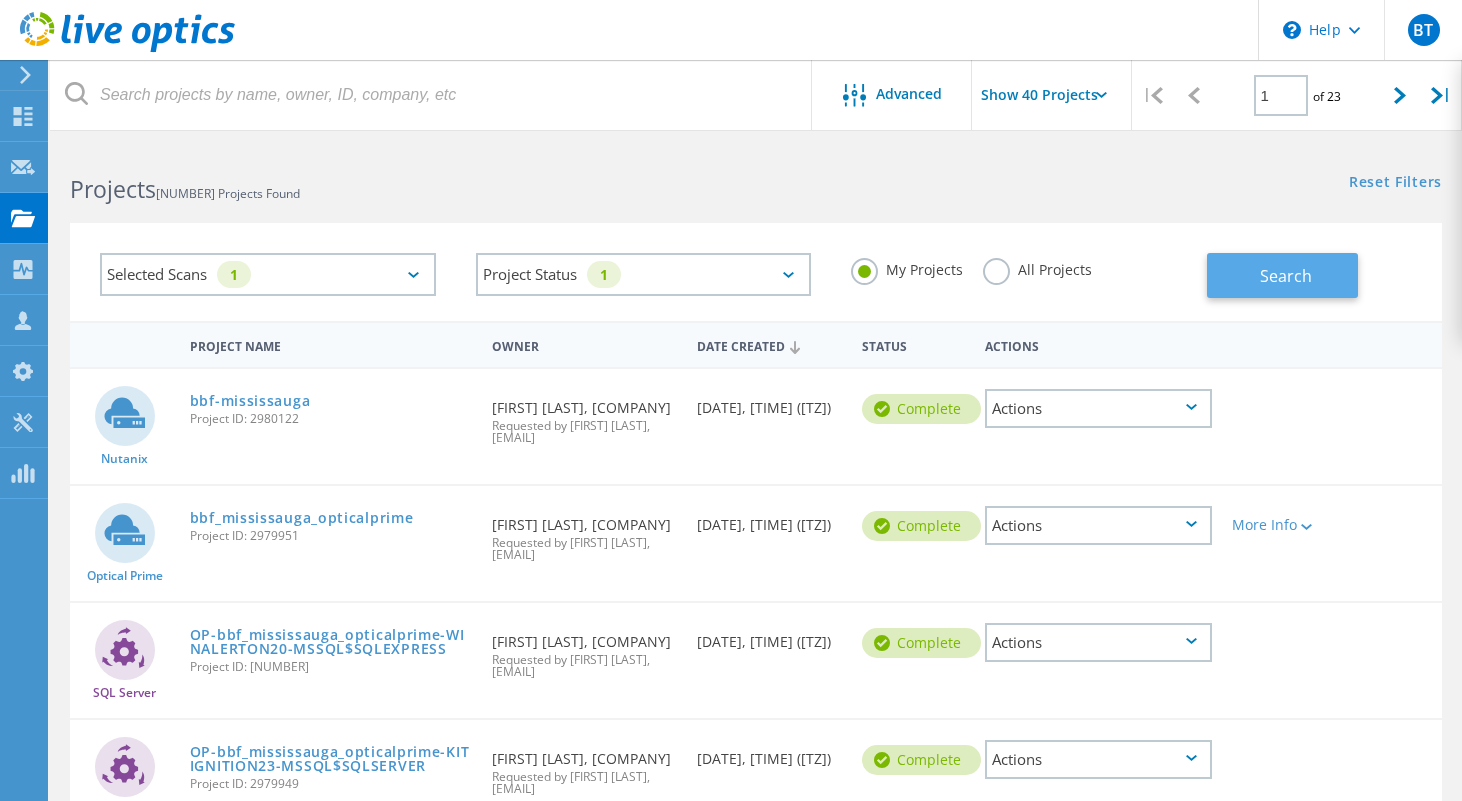 click on "Search" 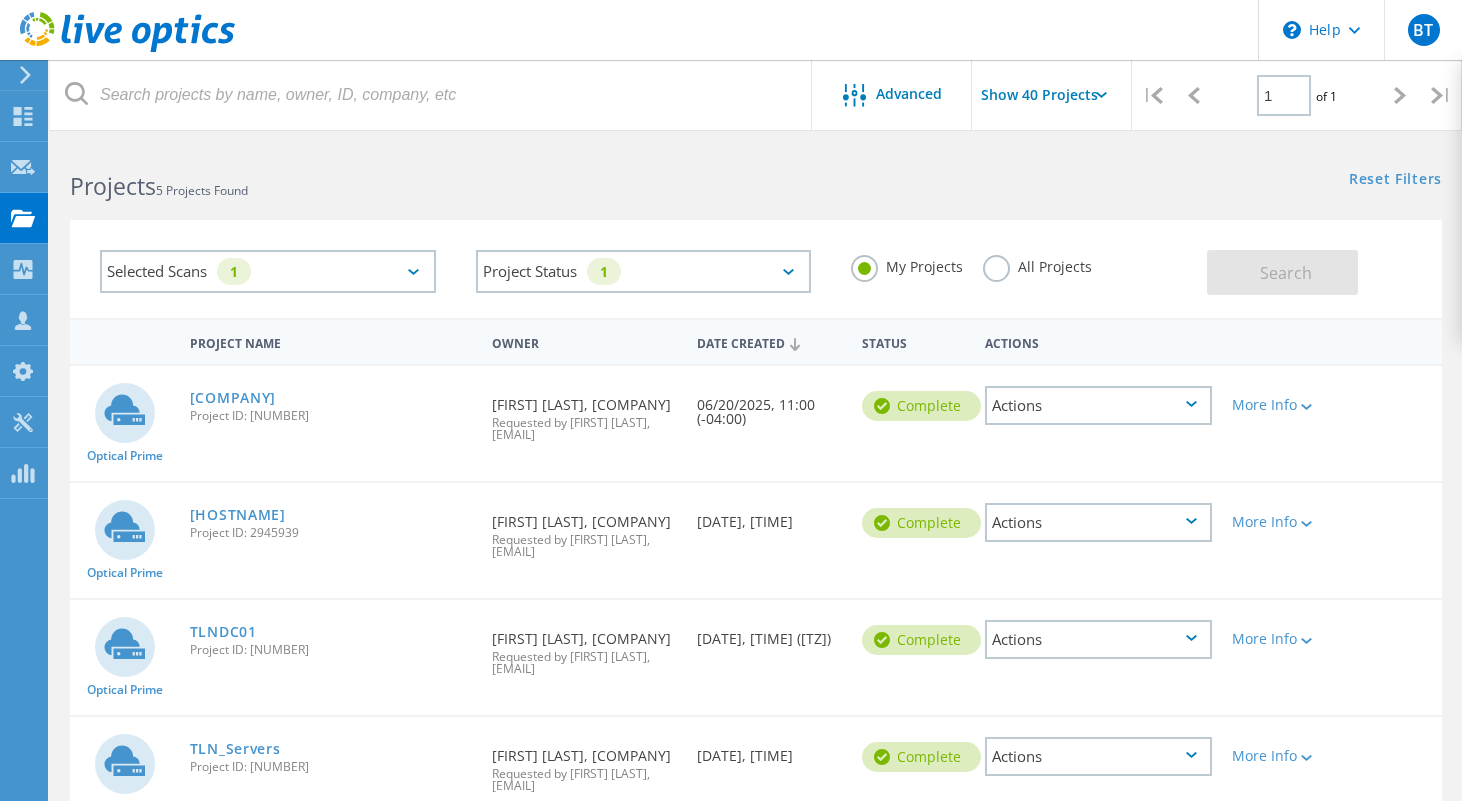 scroll, scrollTop: 0, scrollLeft: 0, axis: both 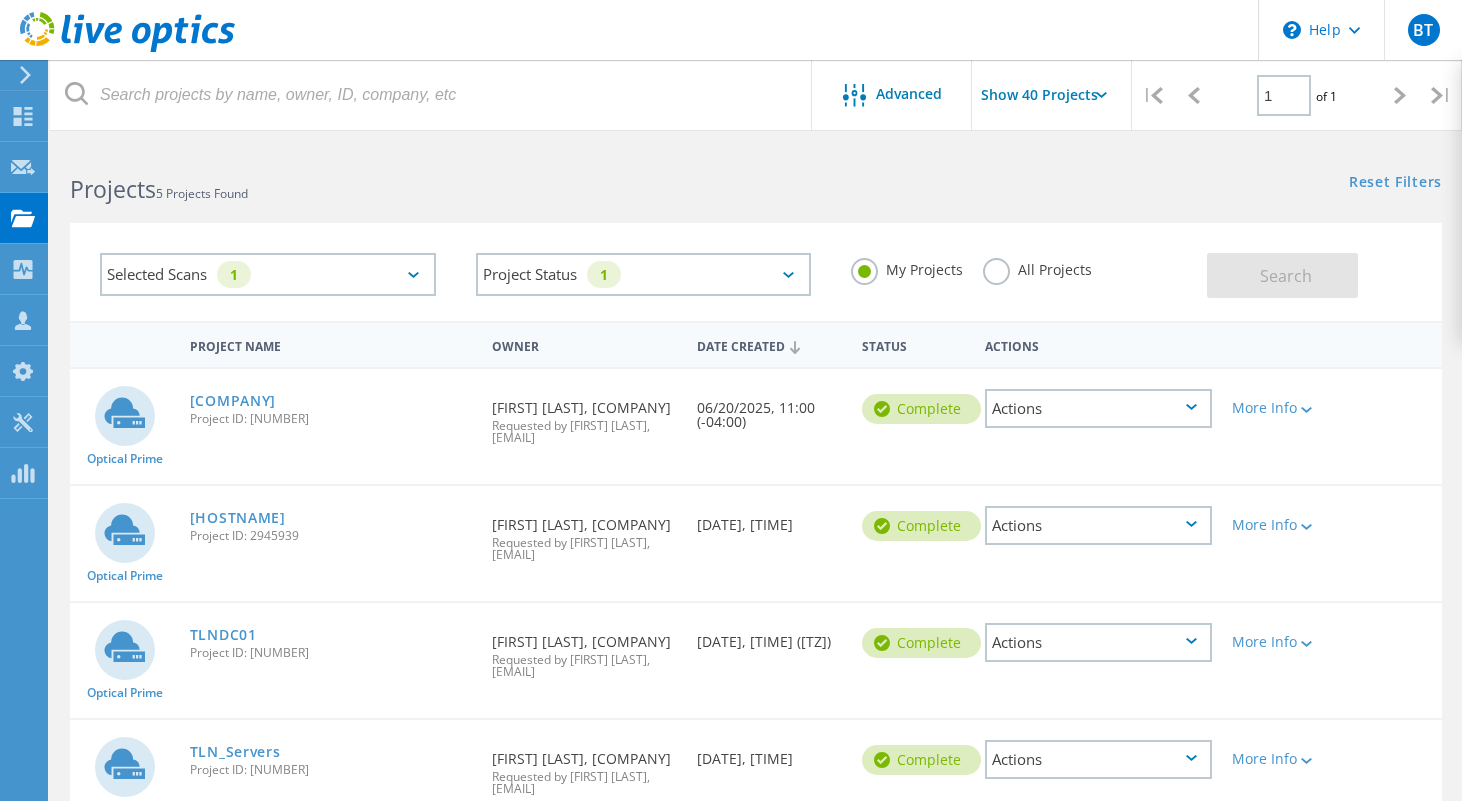 click 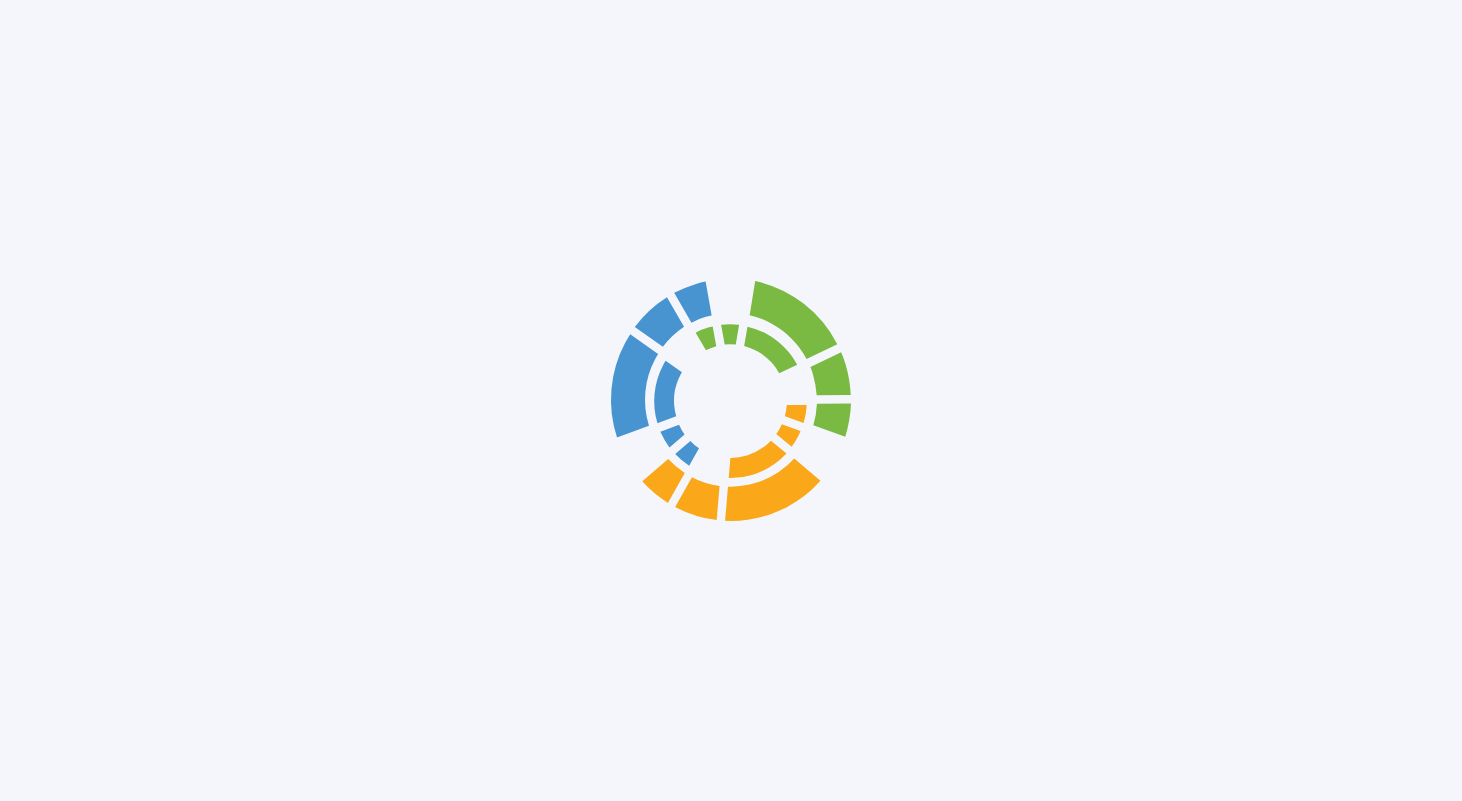 scroll, scrollTop: 0, scrollLeft: 0, axis: both 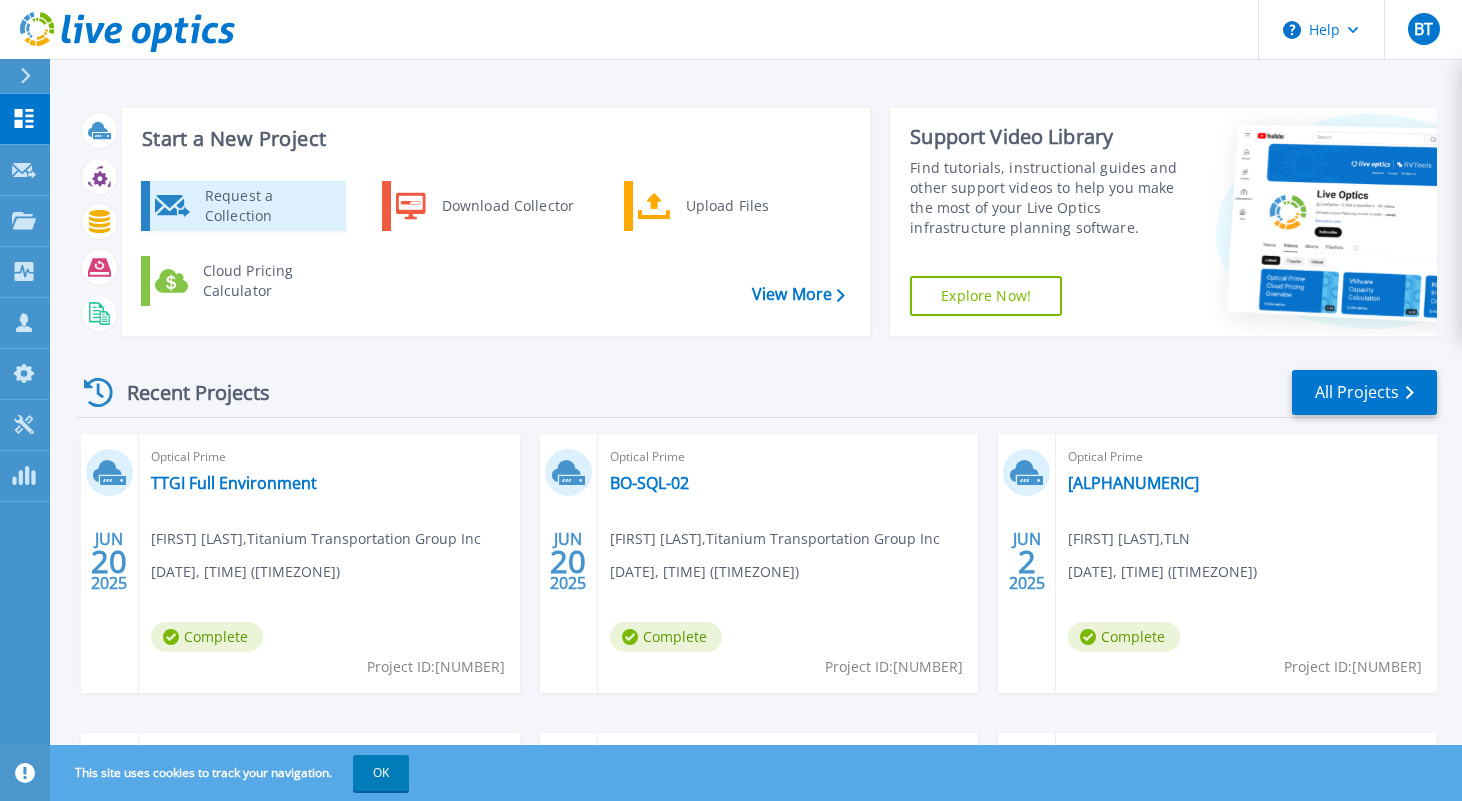 click on "Request a Collection" at bounding box center (268, 206) 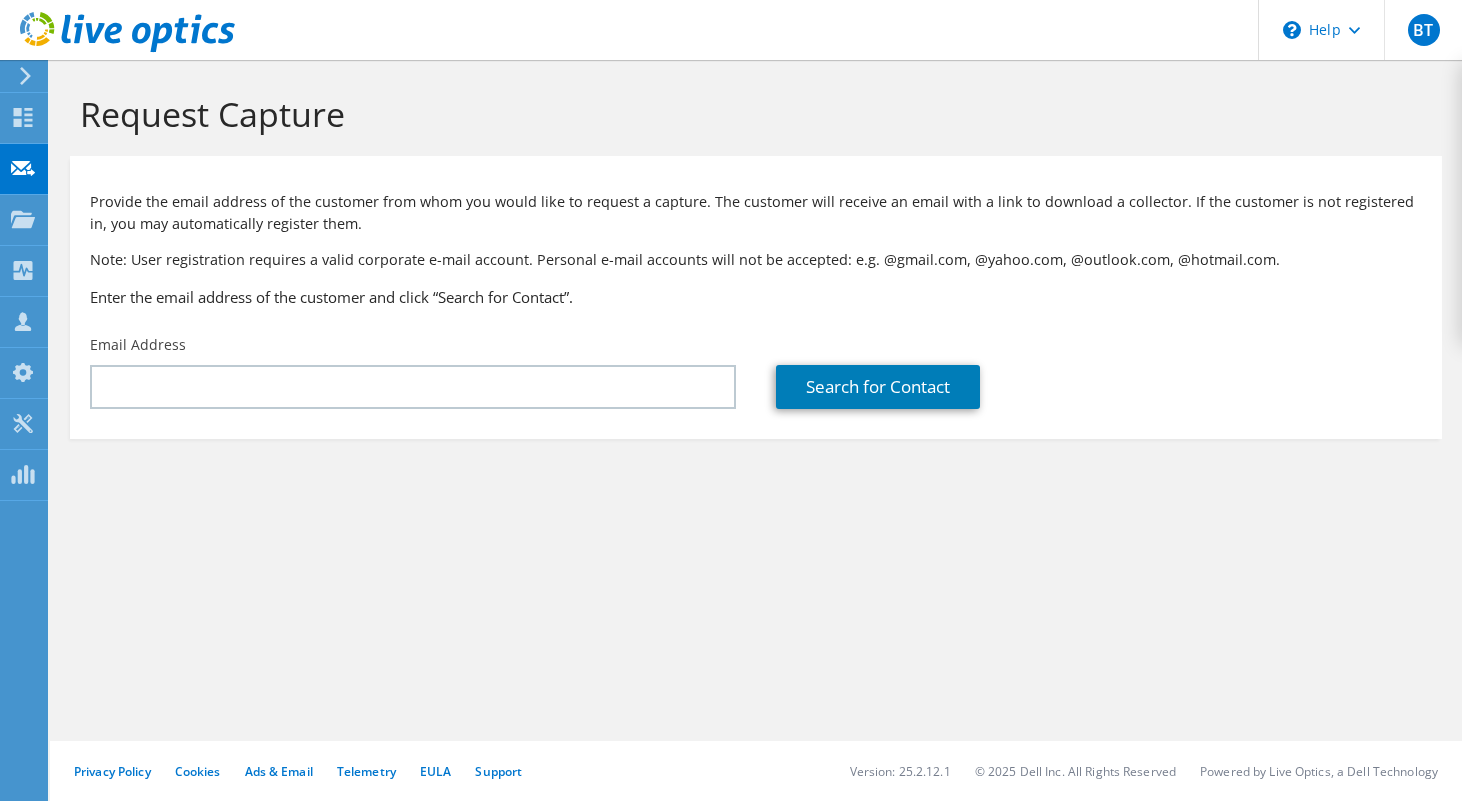 scroll, scrollTop: 0, scrollLeft: 0, axis: both 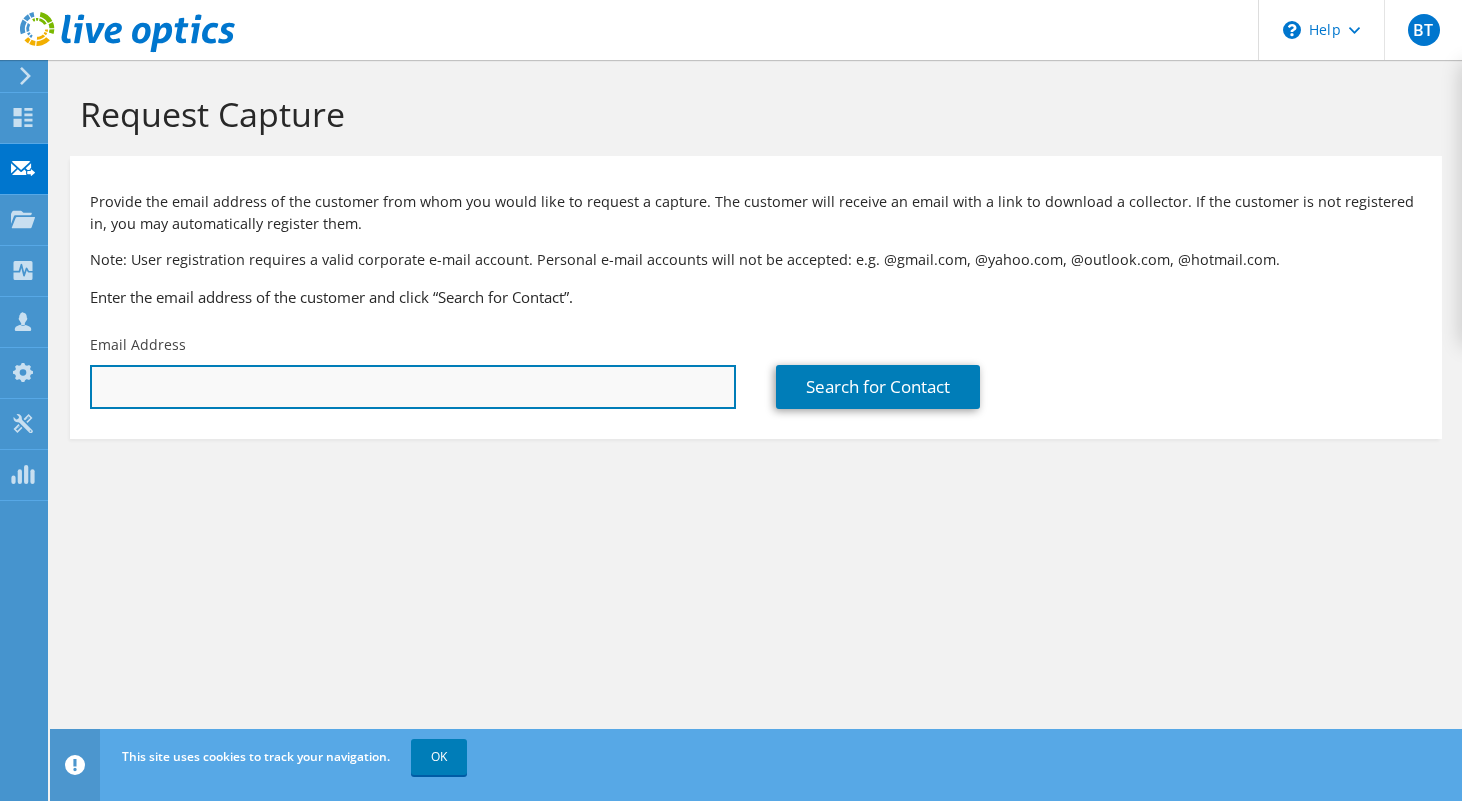 click at bounding box center [413, 387] 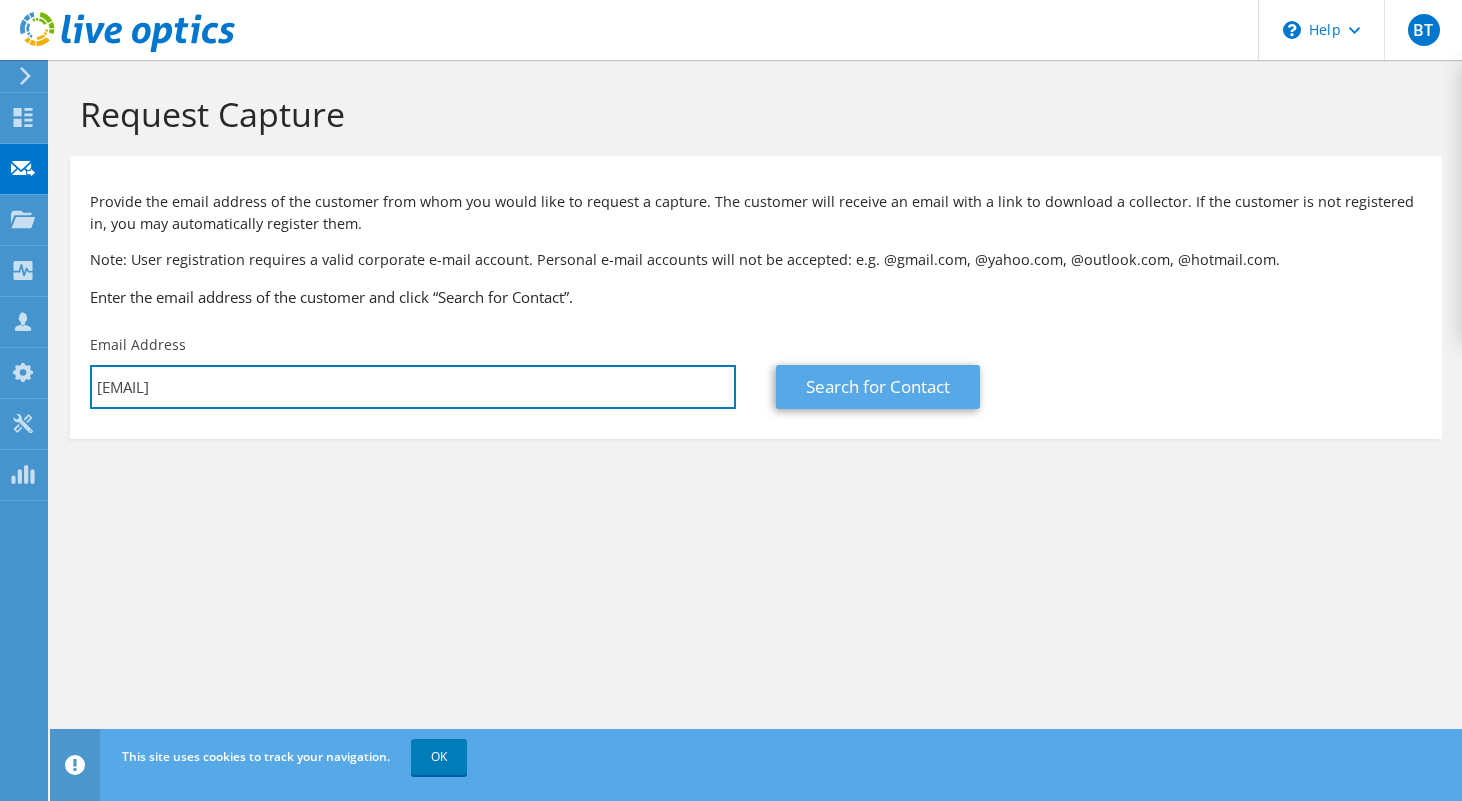 type on "francis.paul@qlogitek.com" 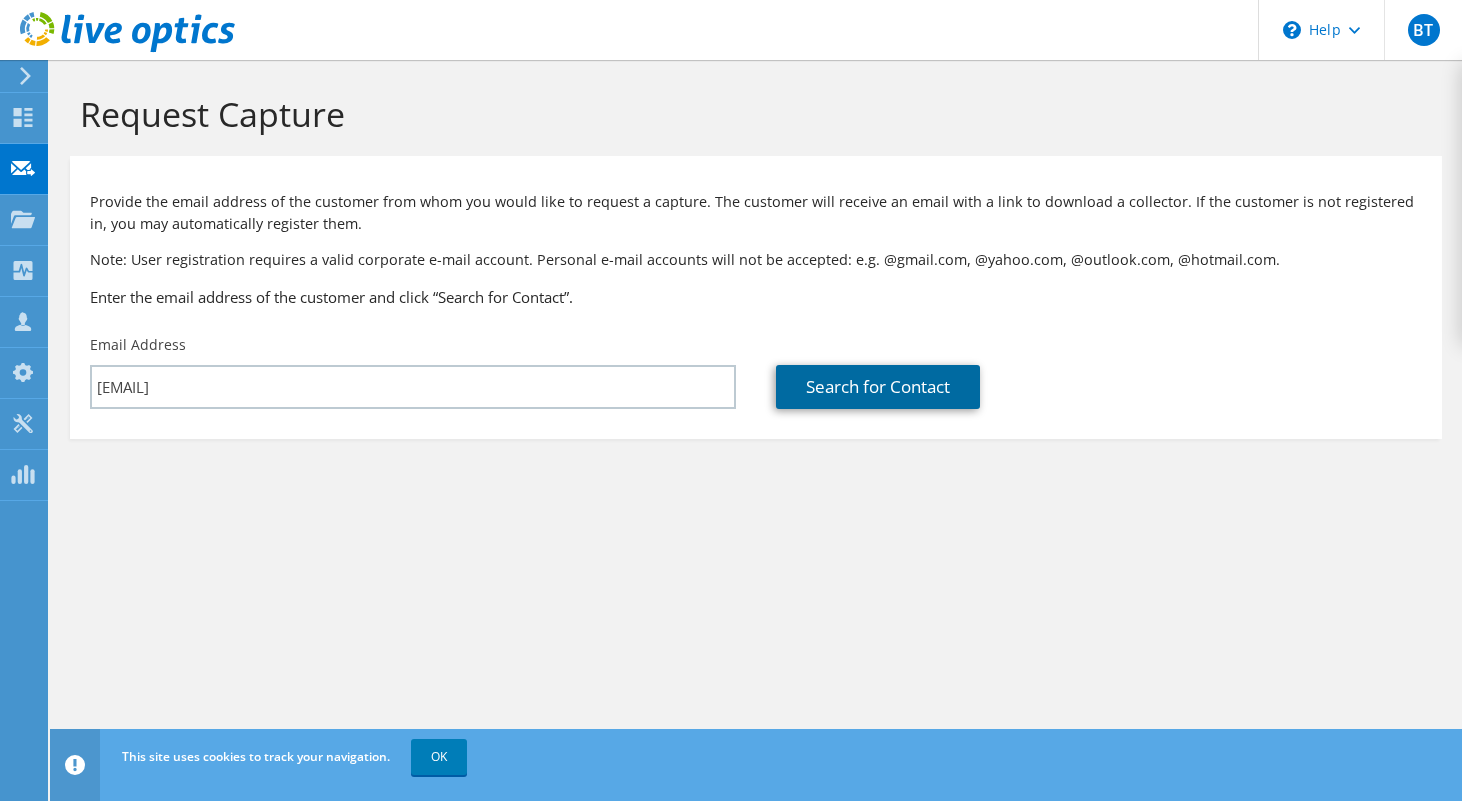 click on "Search for Contact" at bounding box center (878, 387) 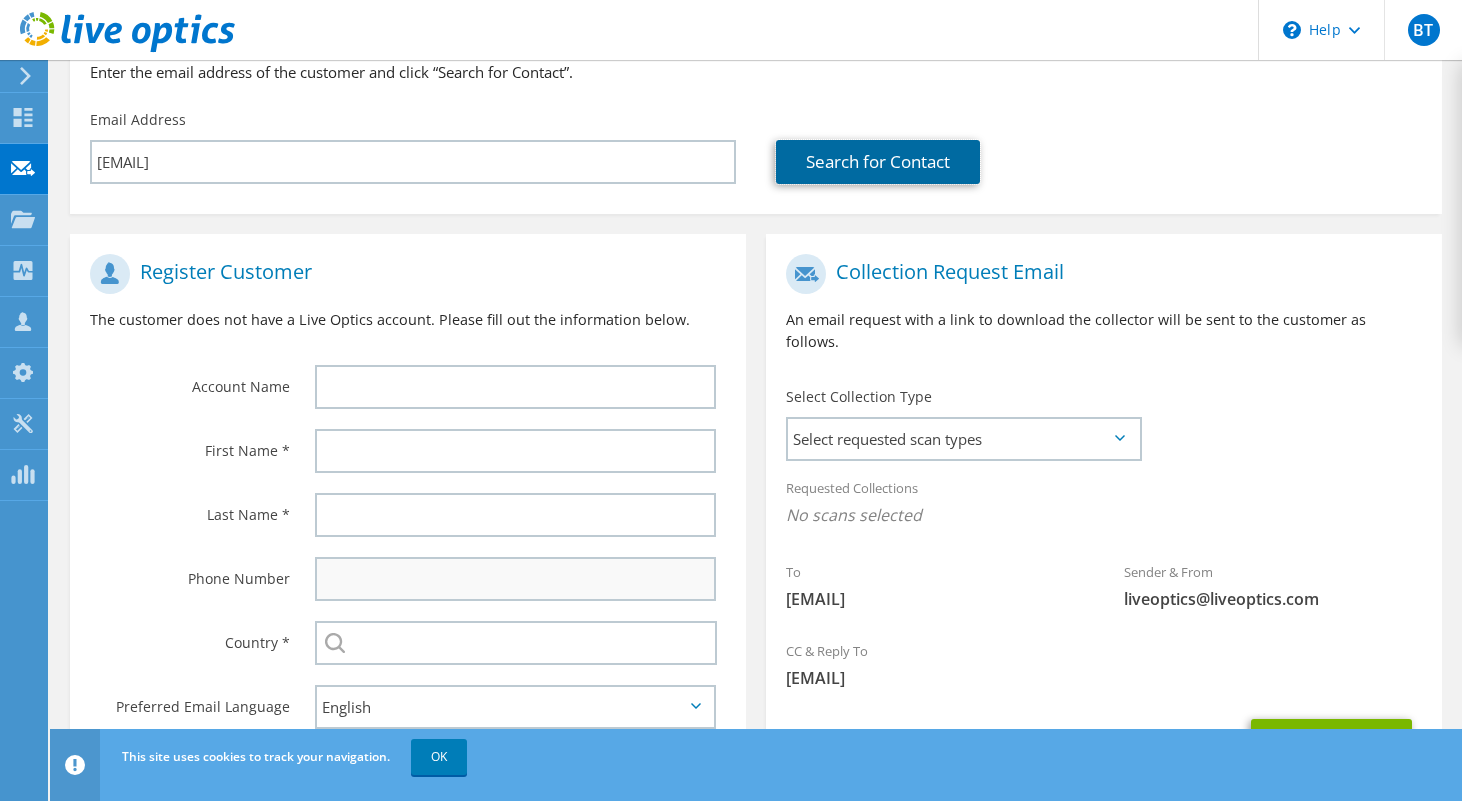 scroll, scrollTop: 238, scrollLeft: 0, axis: vertical 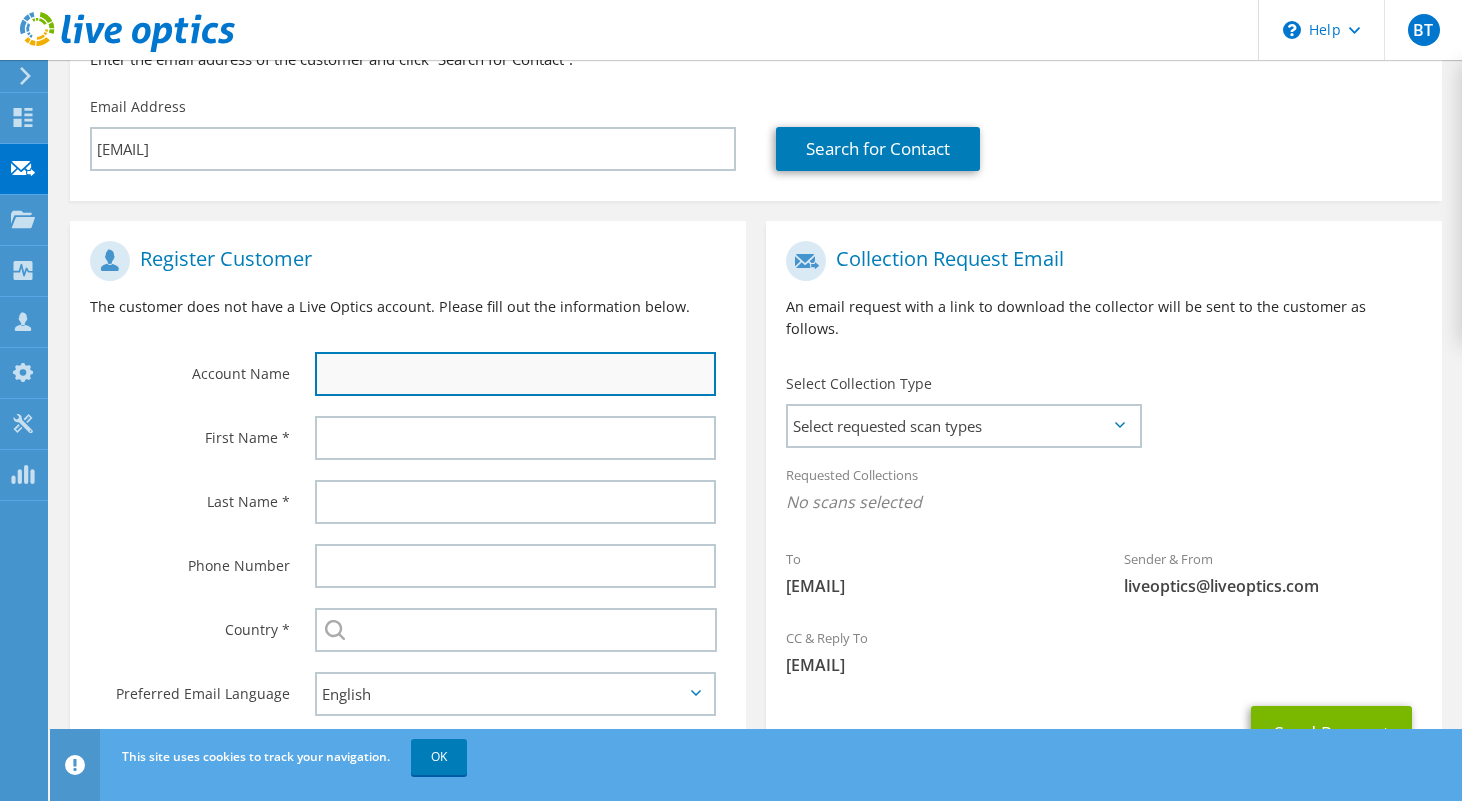 click at bounding box center [515, 374] 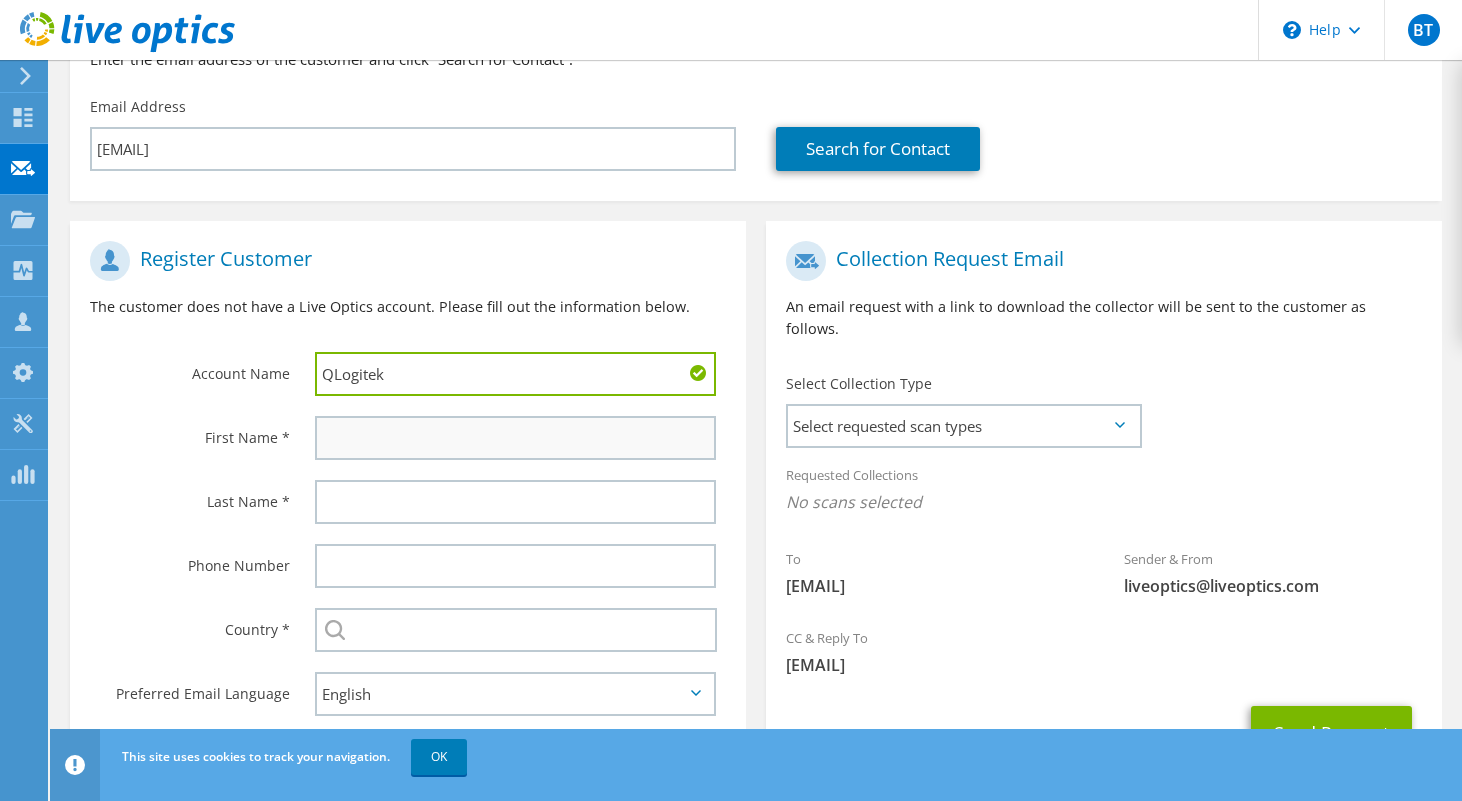 type on "QLogitek" 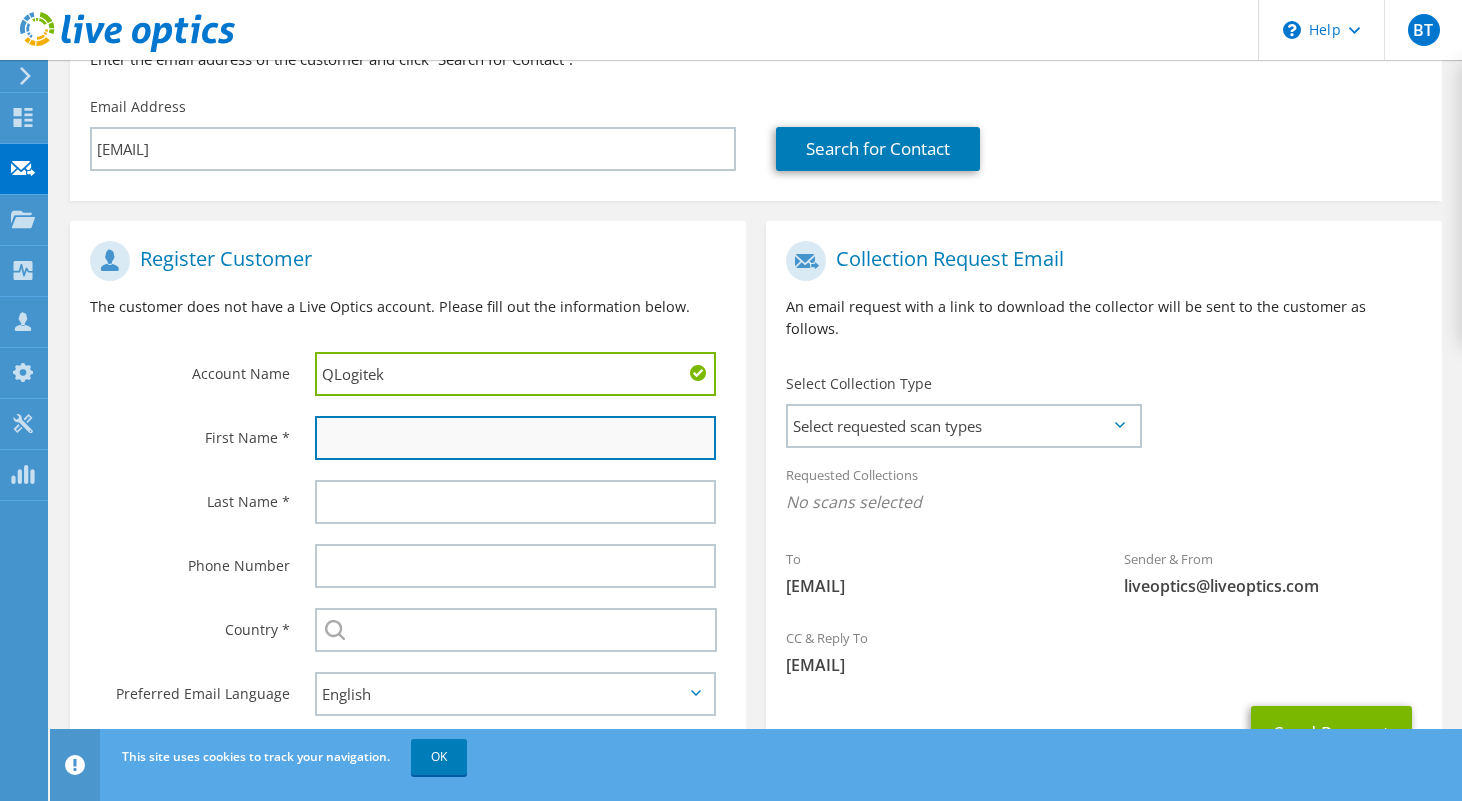 click at bounding box center (515, 438) 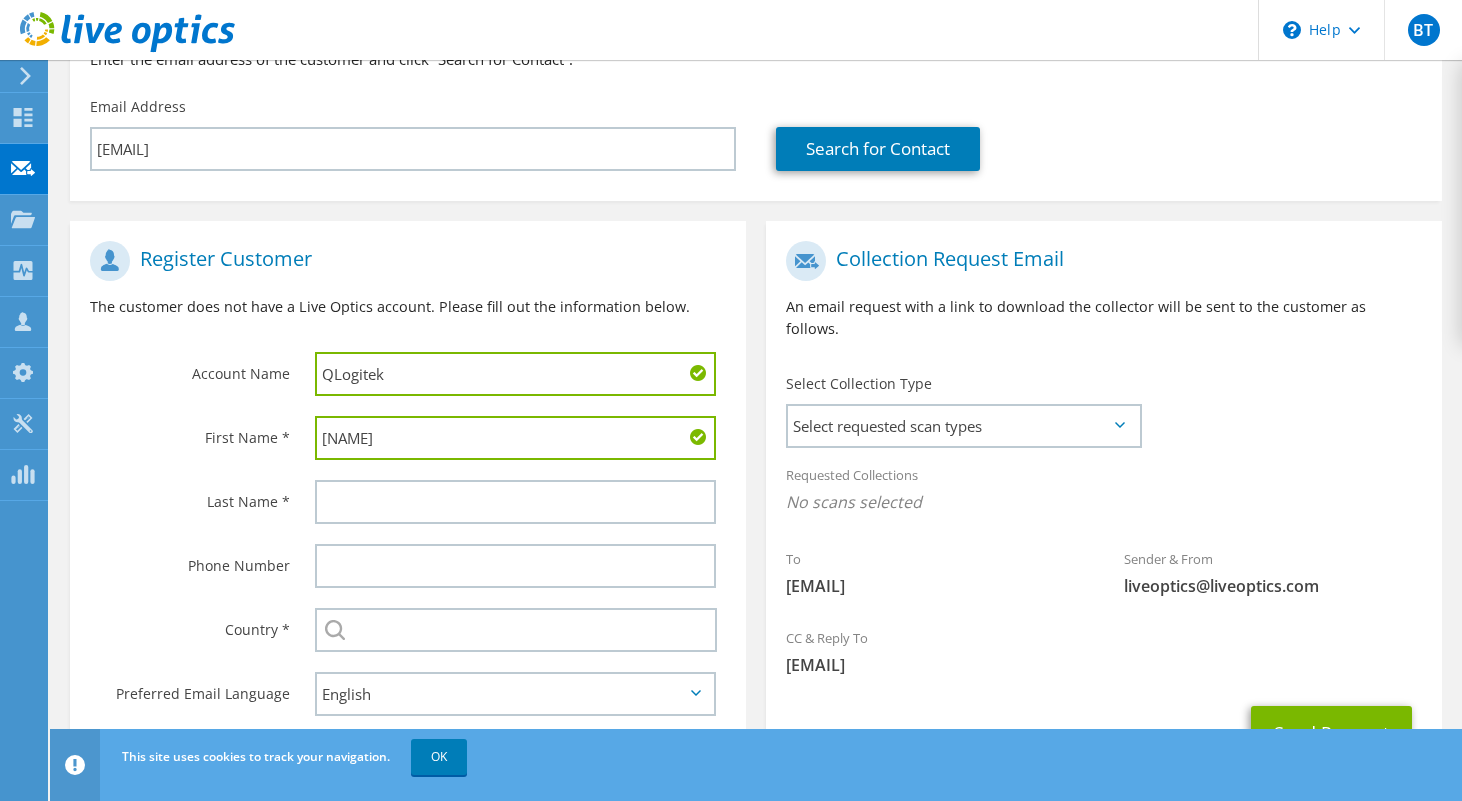 type on "Francis" 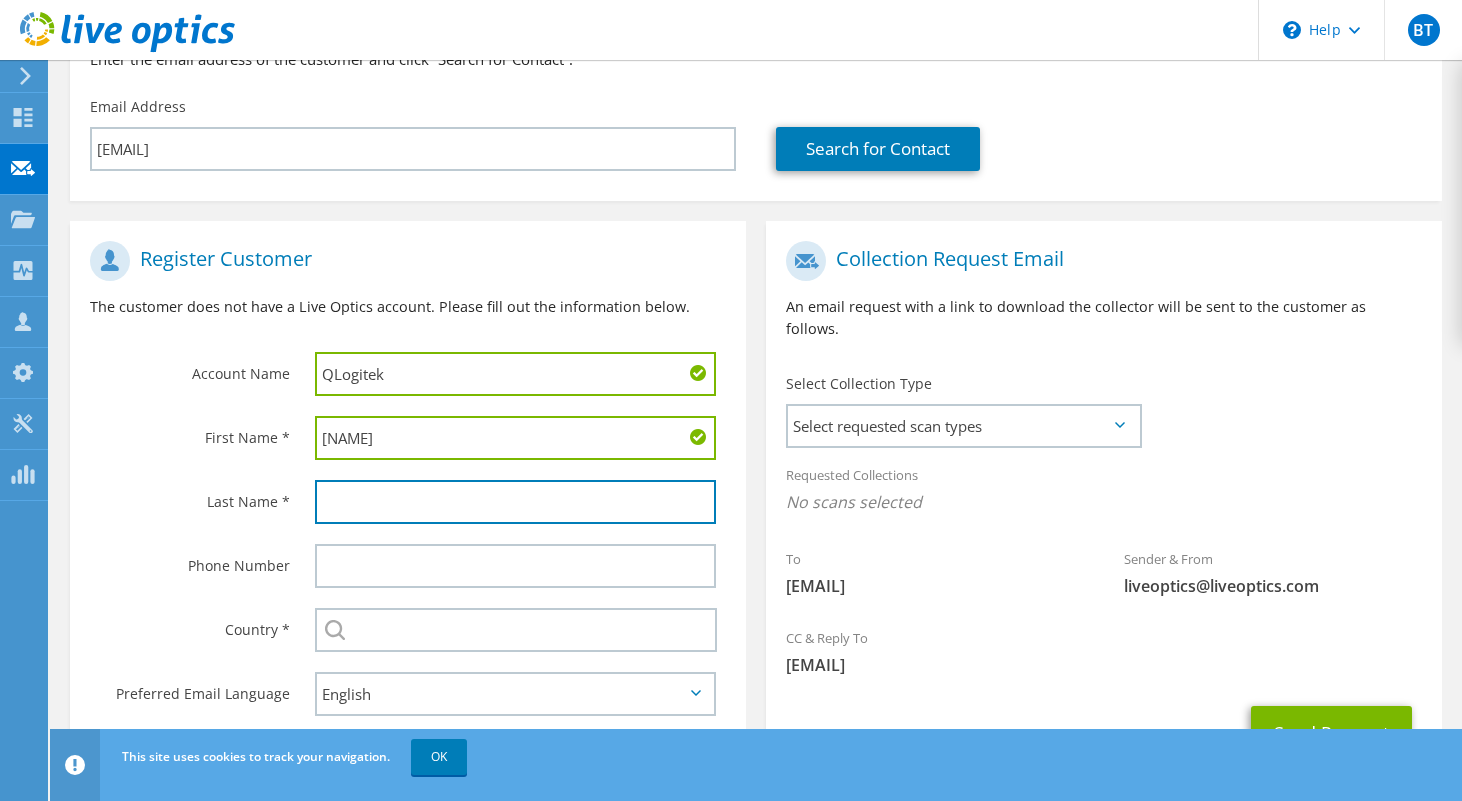 type on "A" 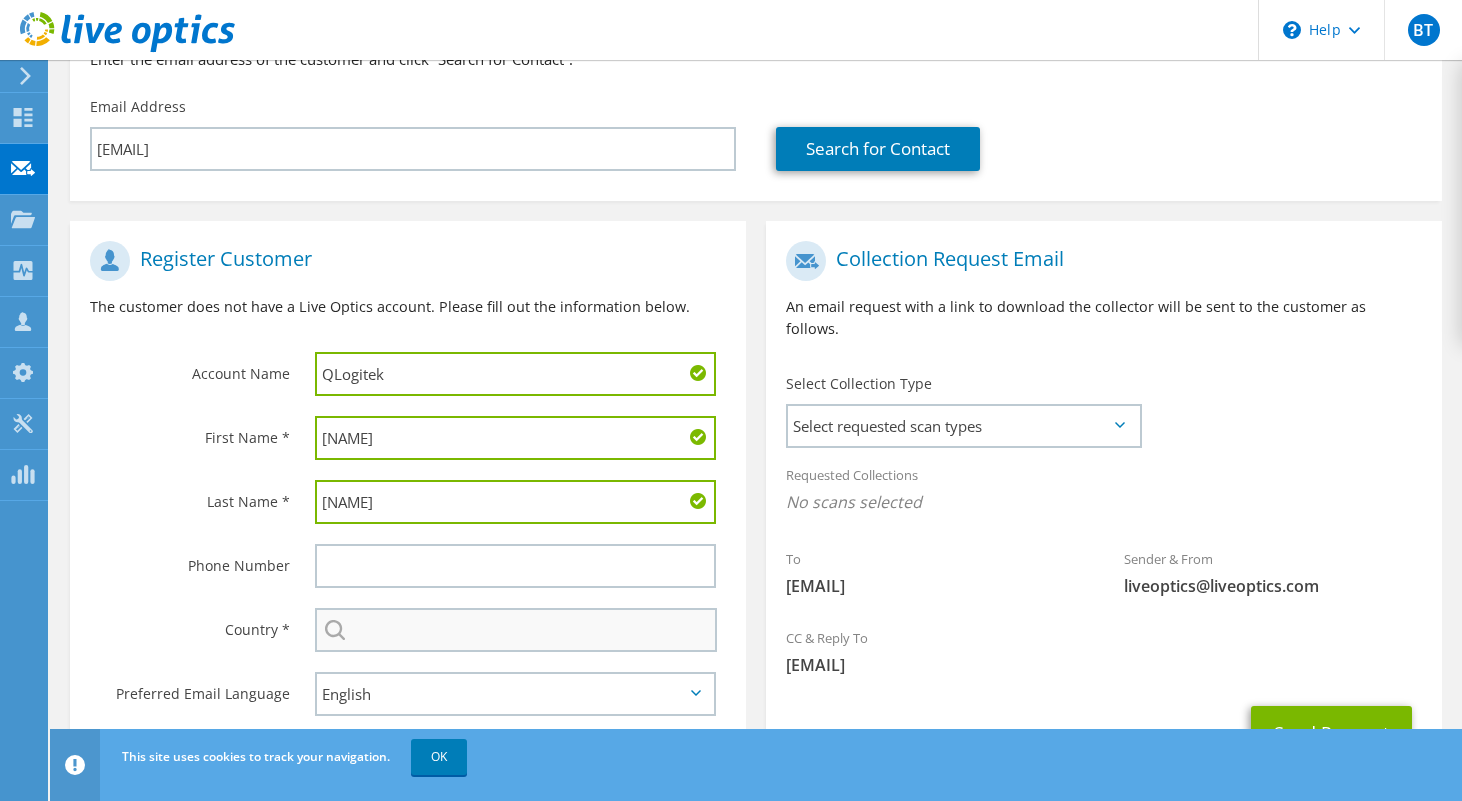 type on "Paul" 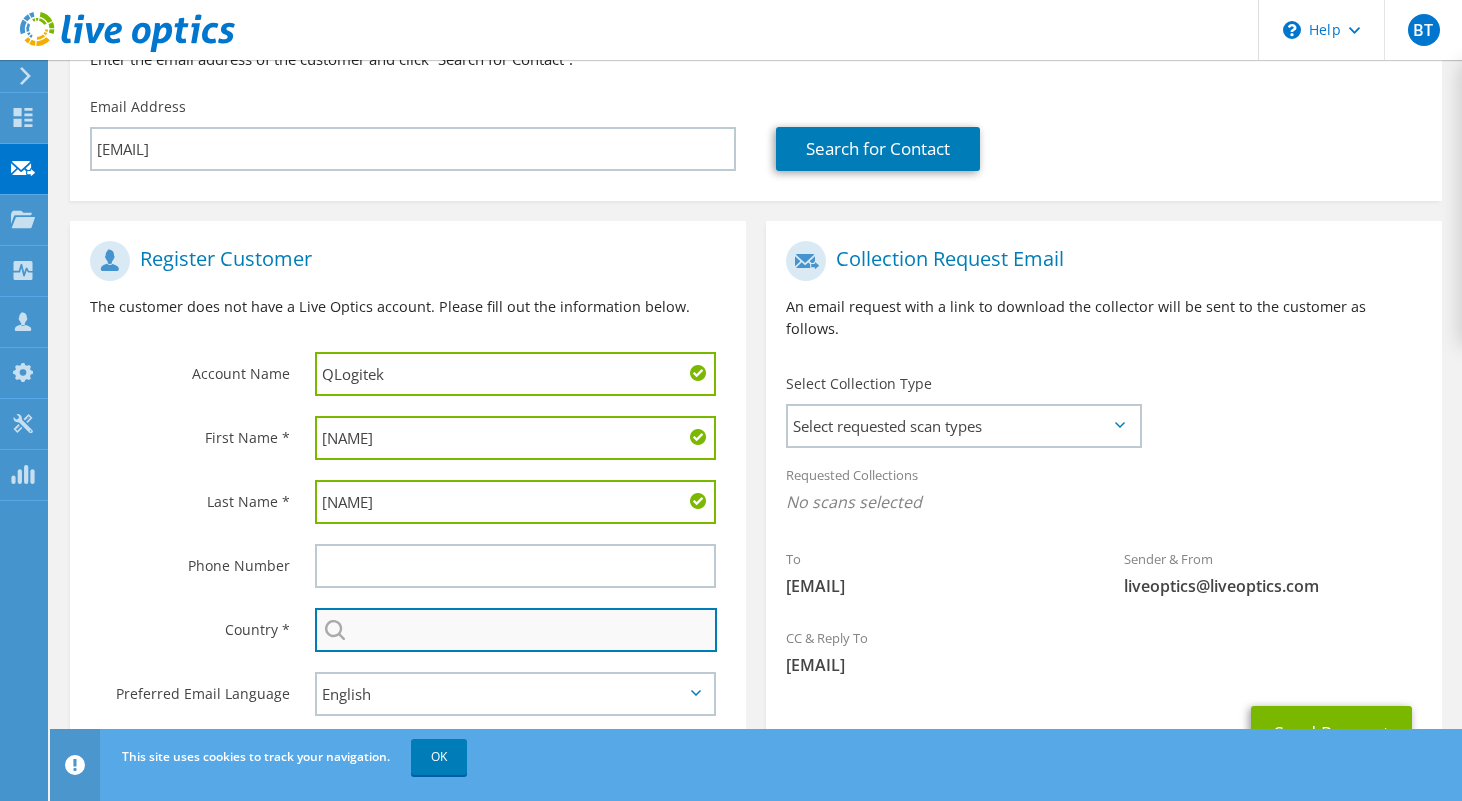 click at bounding box center (516, 630) 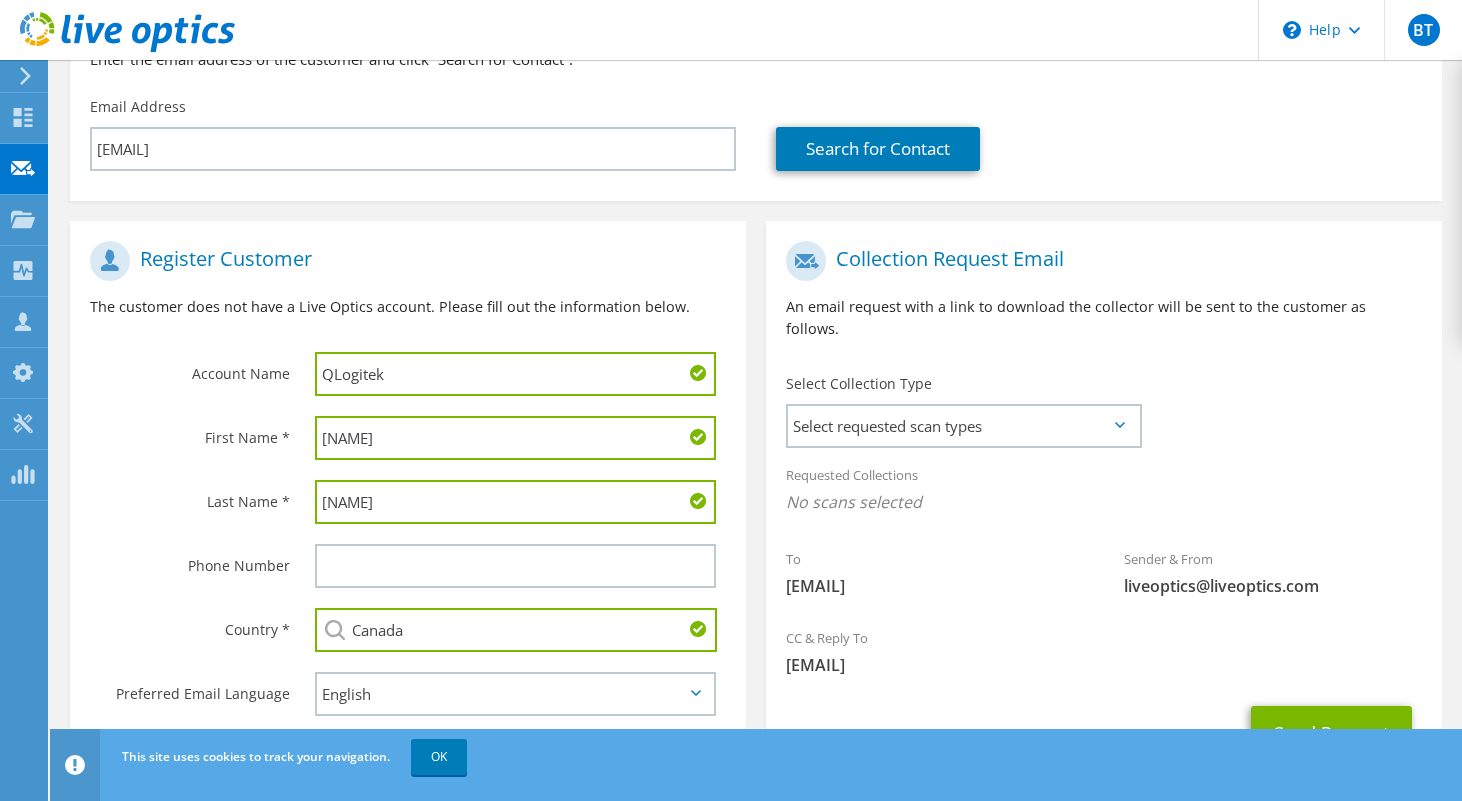 type on "Canada" 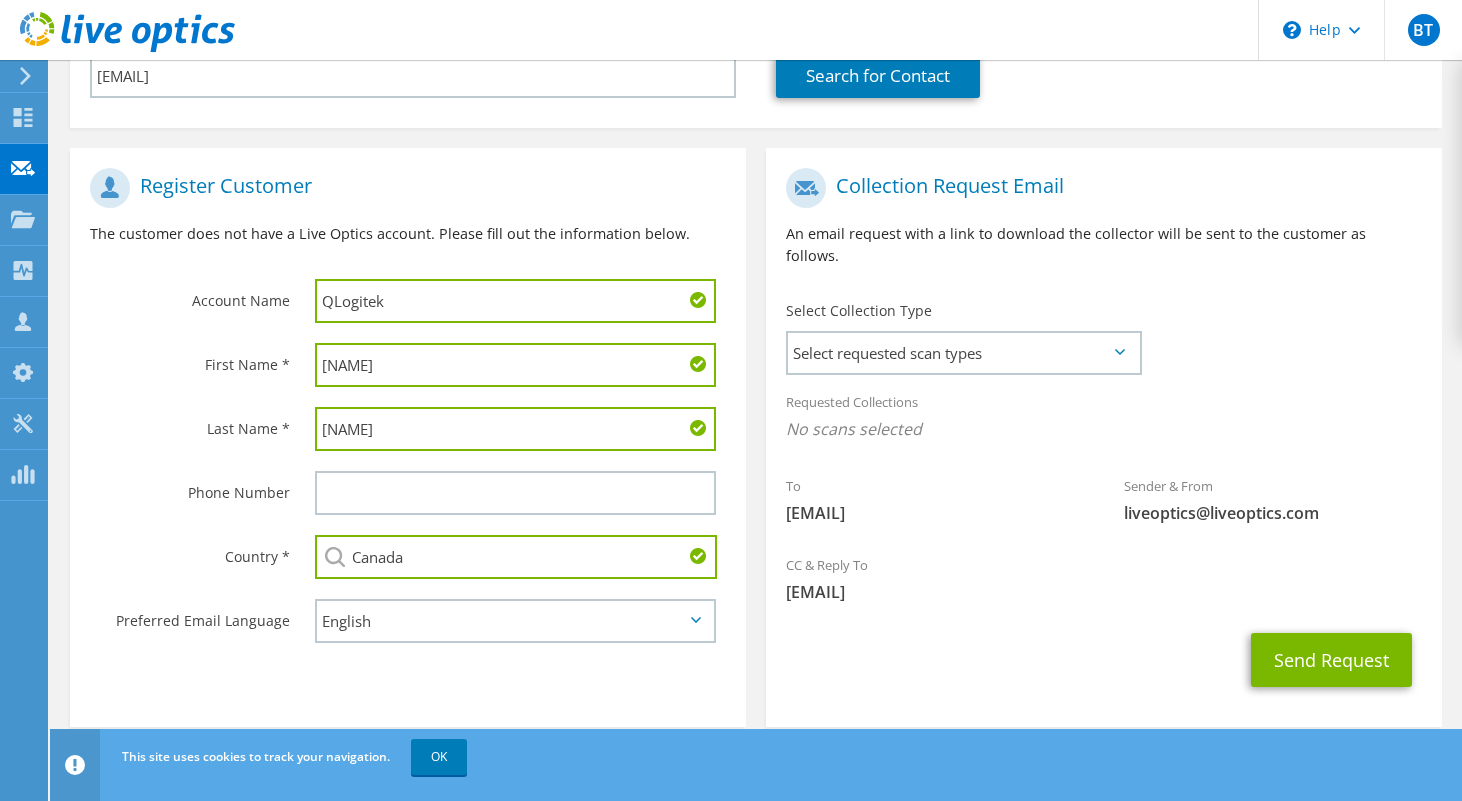 scroll, scrollTop: 316, scrollLeft: 0, axis: vertical 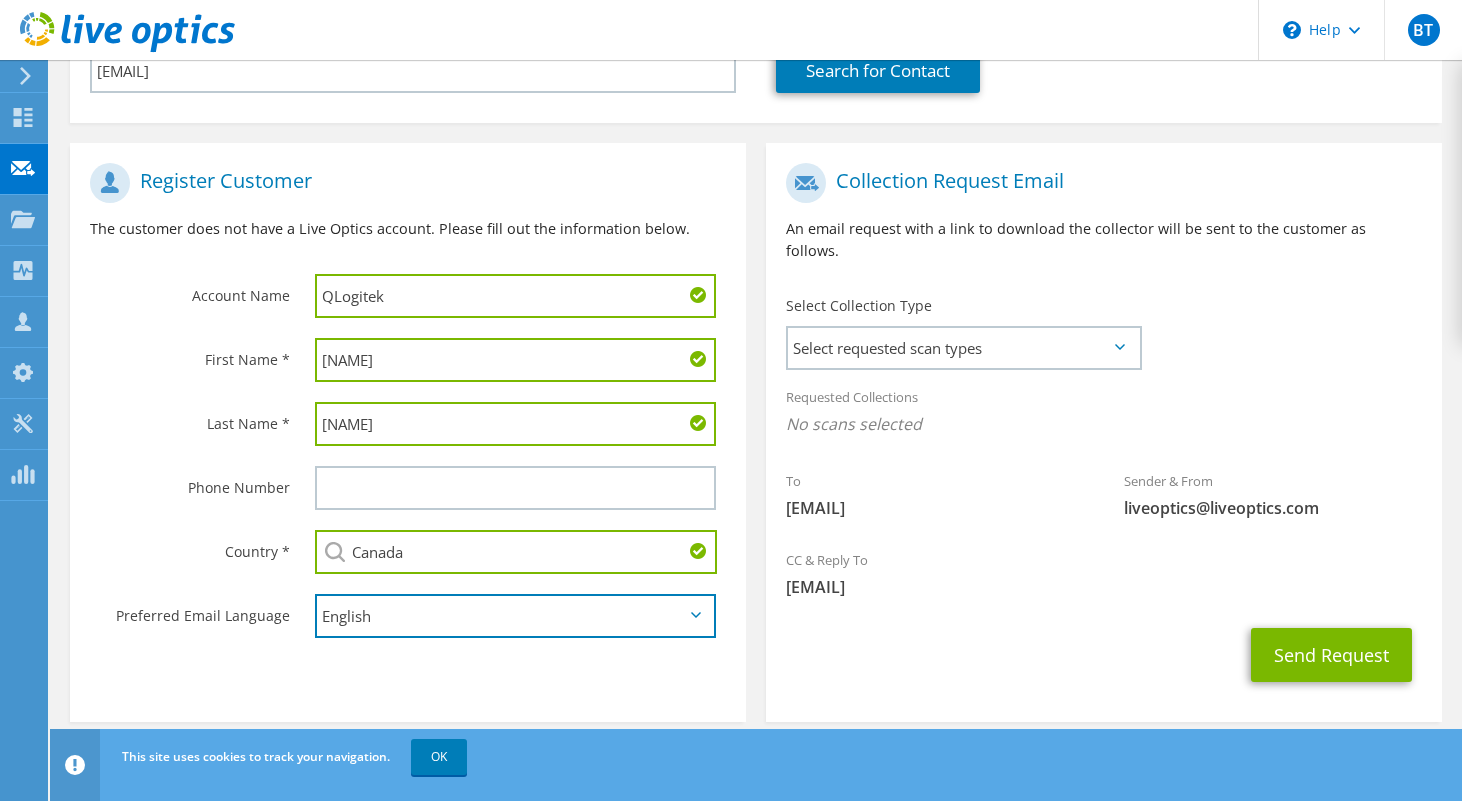 click on "English
Deutsch
Español
Français
Italiano
Polski
Português
Русский
한국어
中文
日本語" at bounding box center [515, 616] 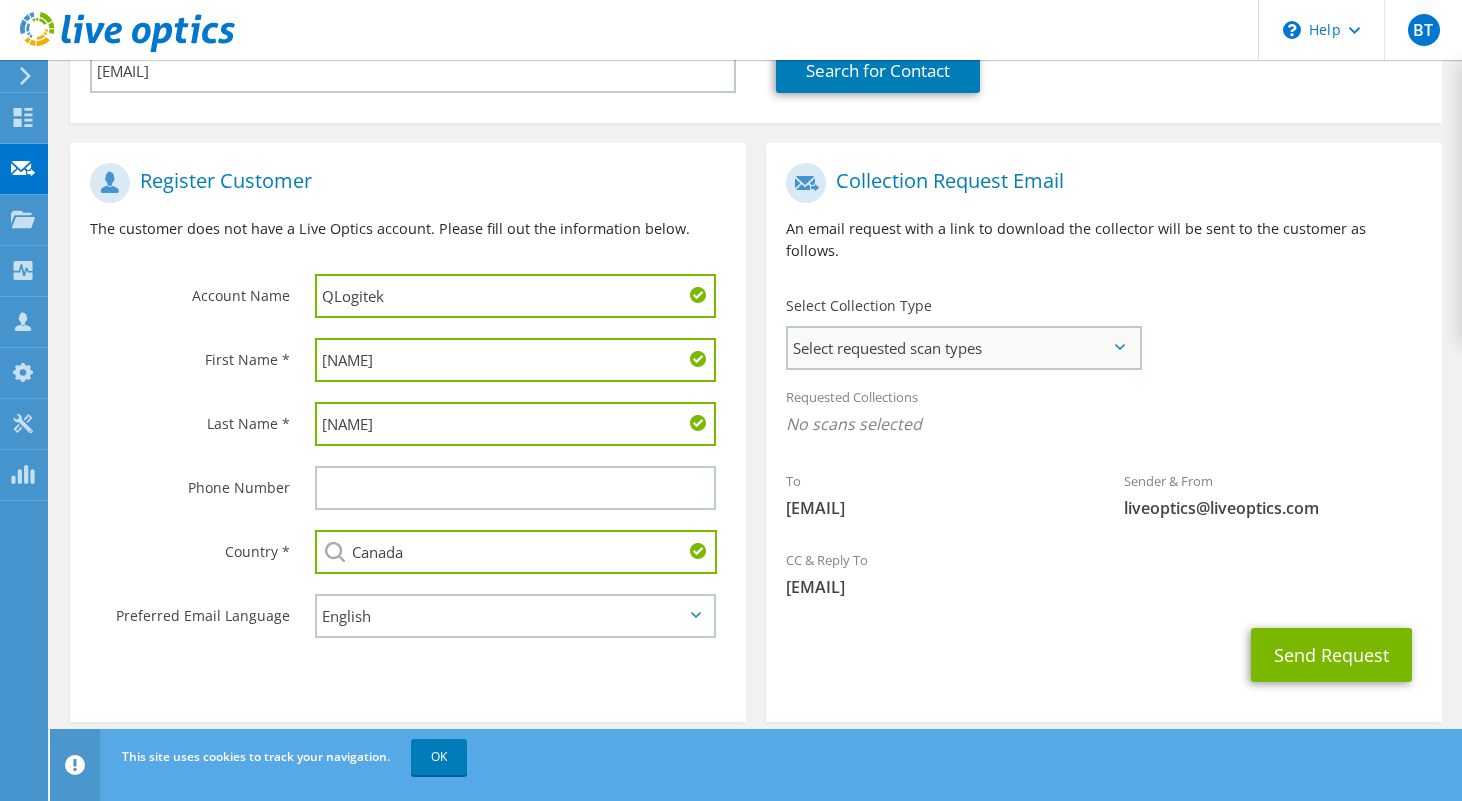 click on "Select requested scan types" at bounding box center [963, 348] 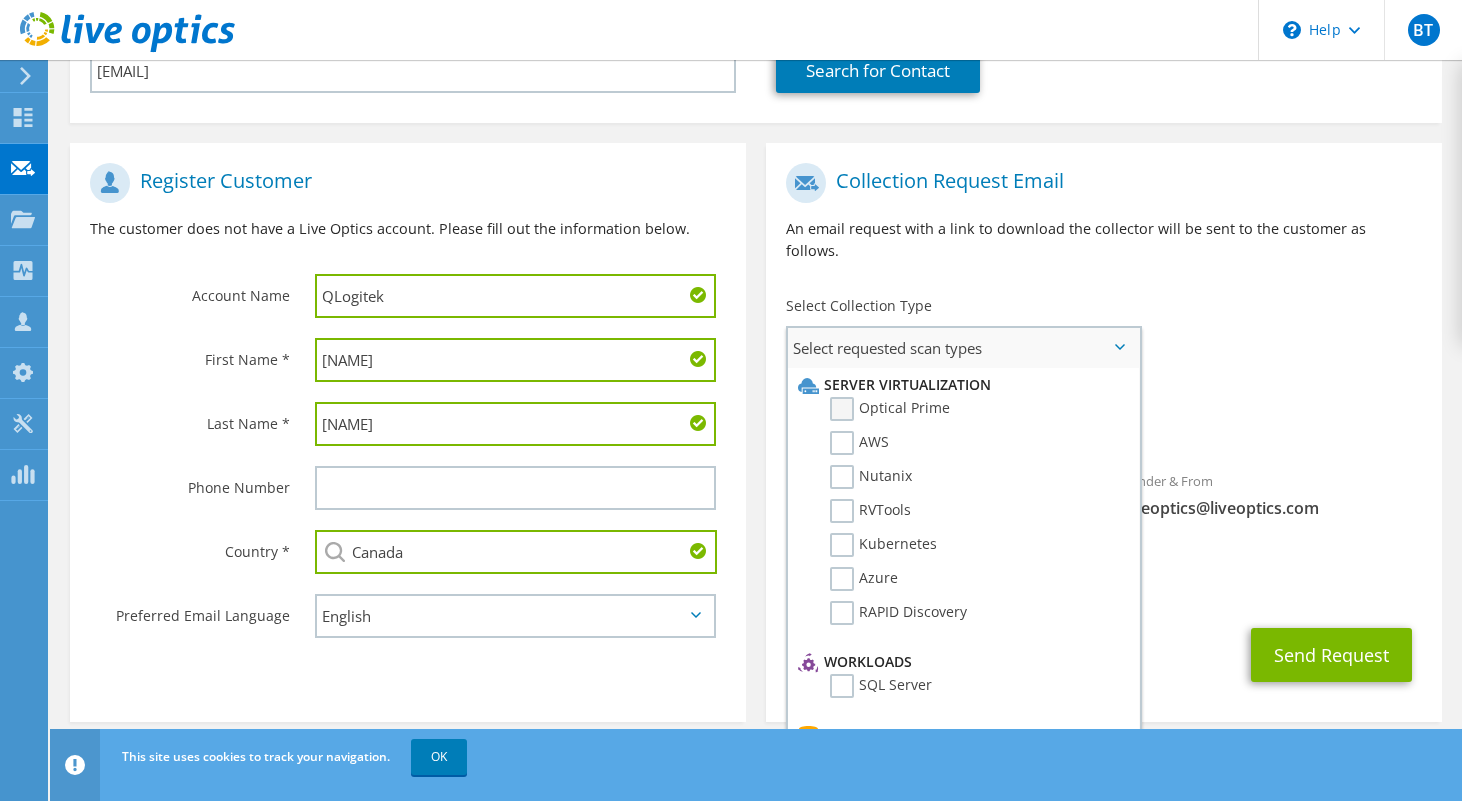 click on "Optical Prime" at bounding box center (890, 409) 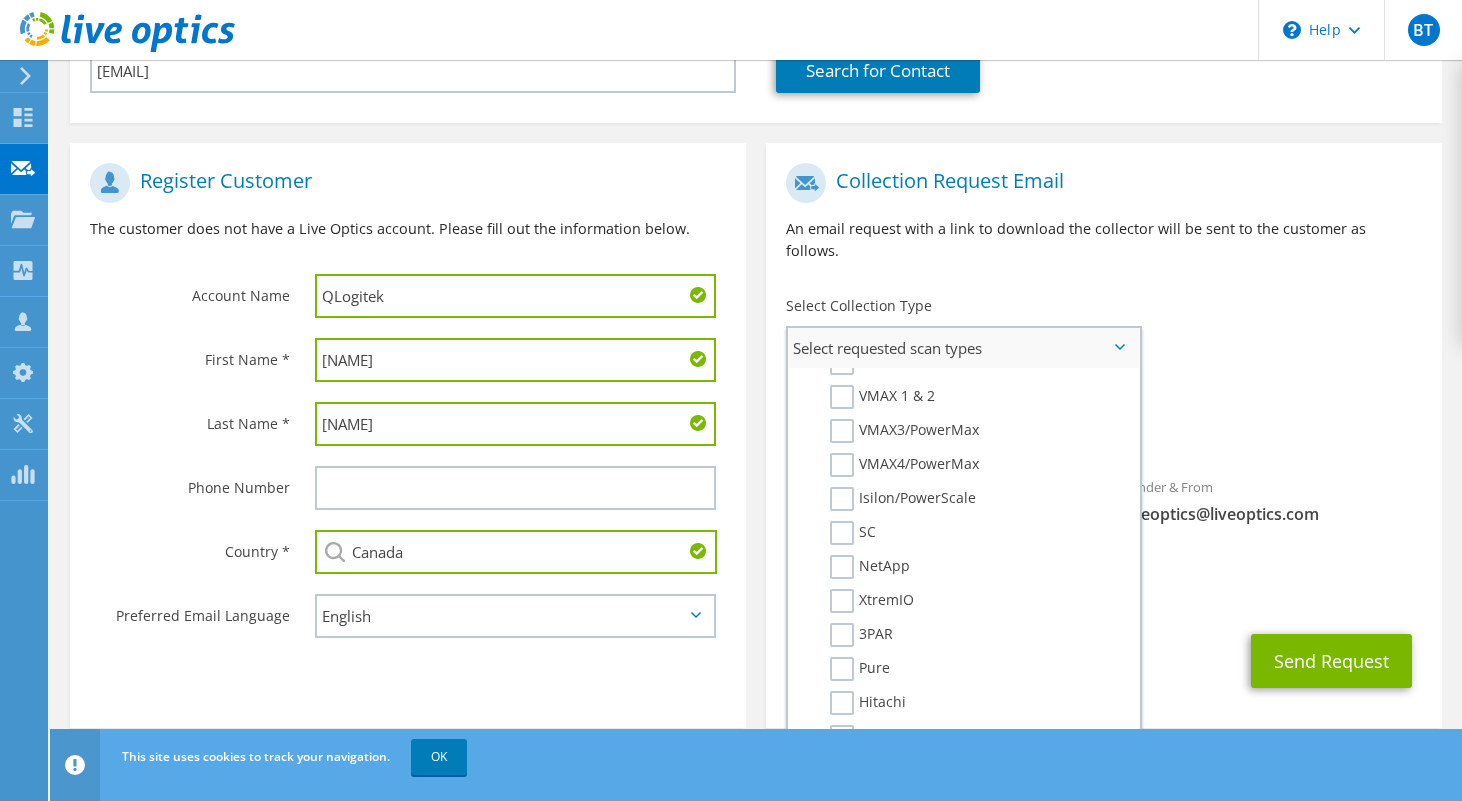 scroll, scrollTop: 0, scrollLeft: 0, axis: both 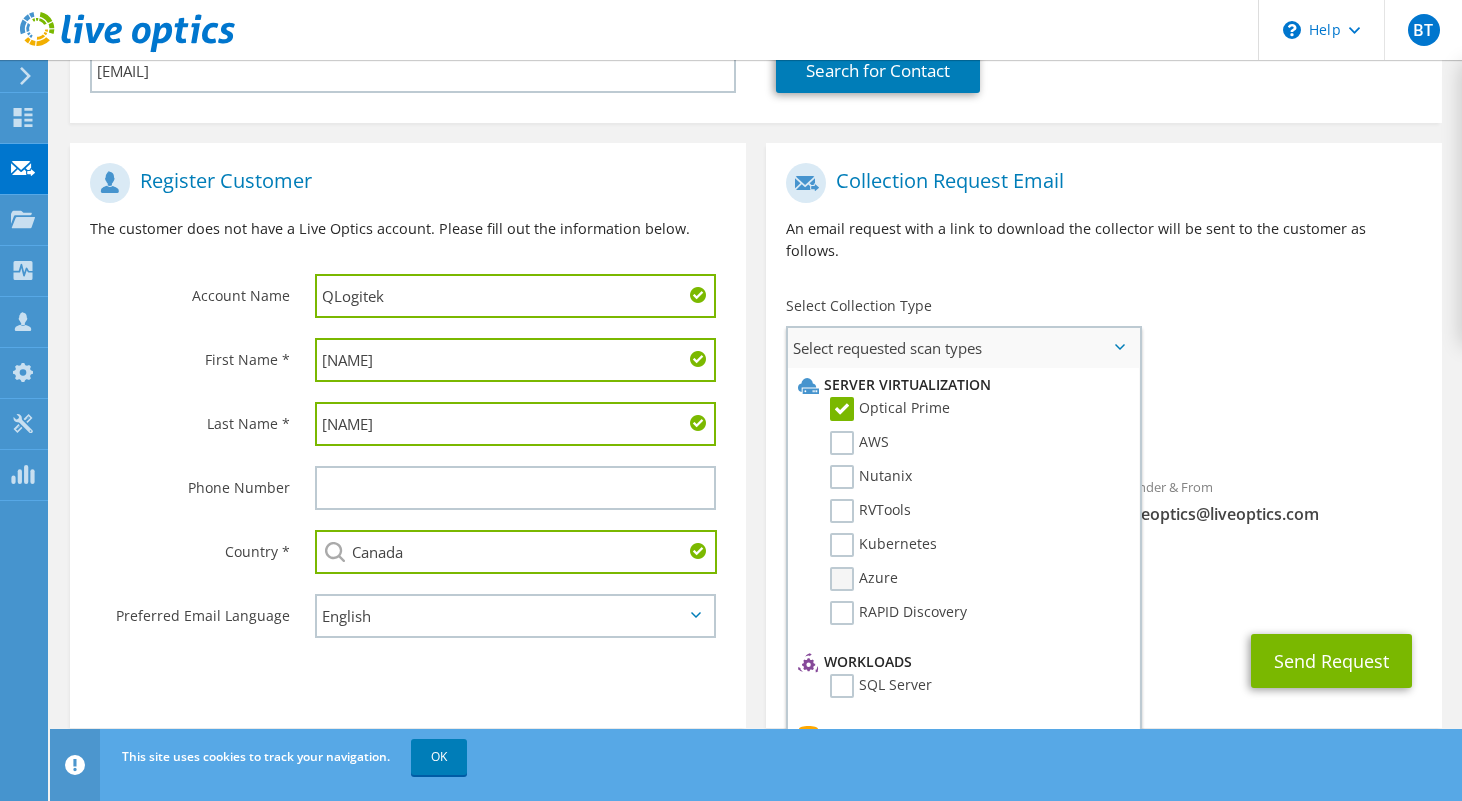 click on "Azure" at bounding box center (864, 579) 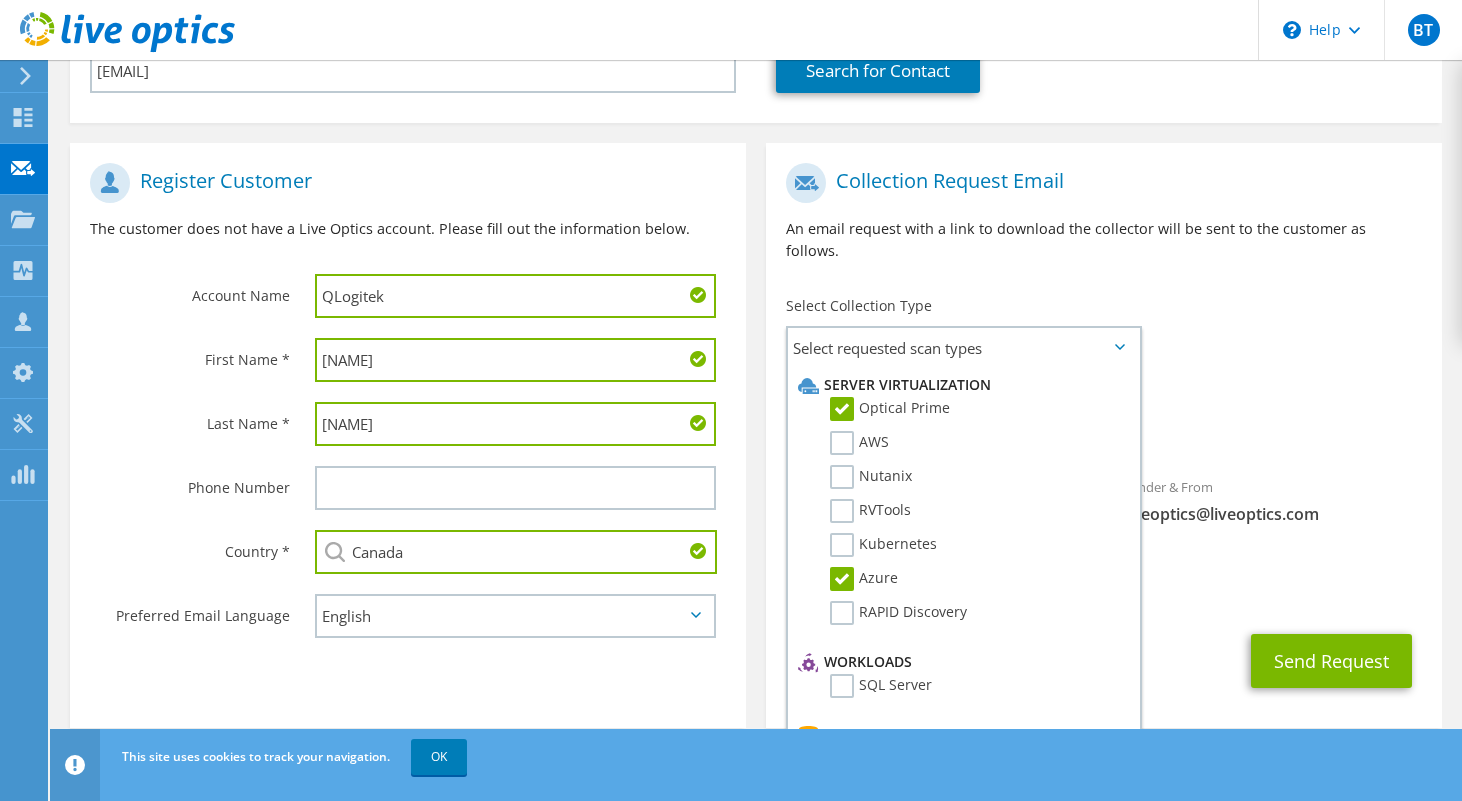 click on "To
francis.paul@qlogitek.com
Sender & From
liveoptics@liveoptics.com" at bounding box center (1104, 349) 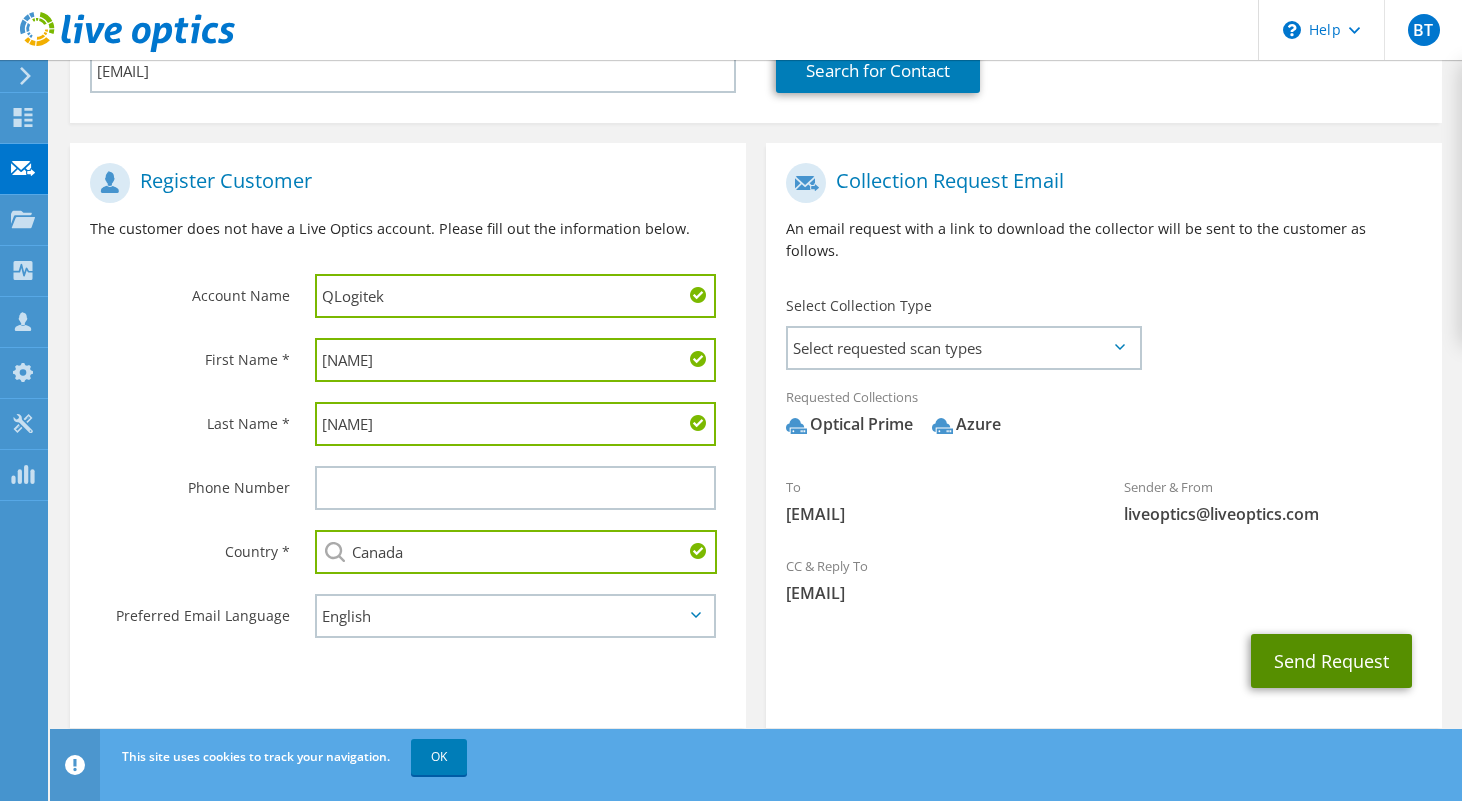 click on "Send Request" at bounding box center [1331, 661] 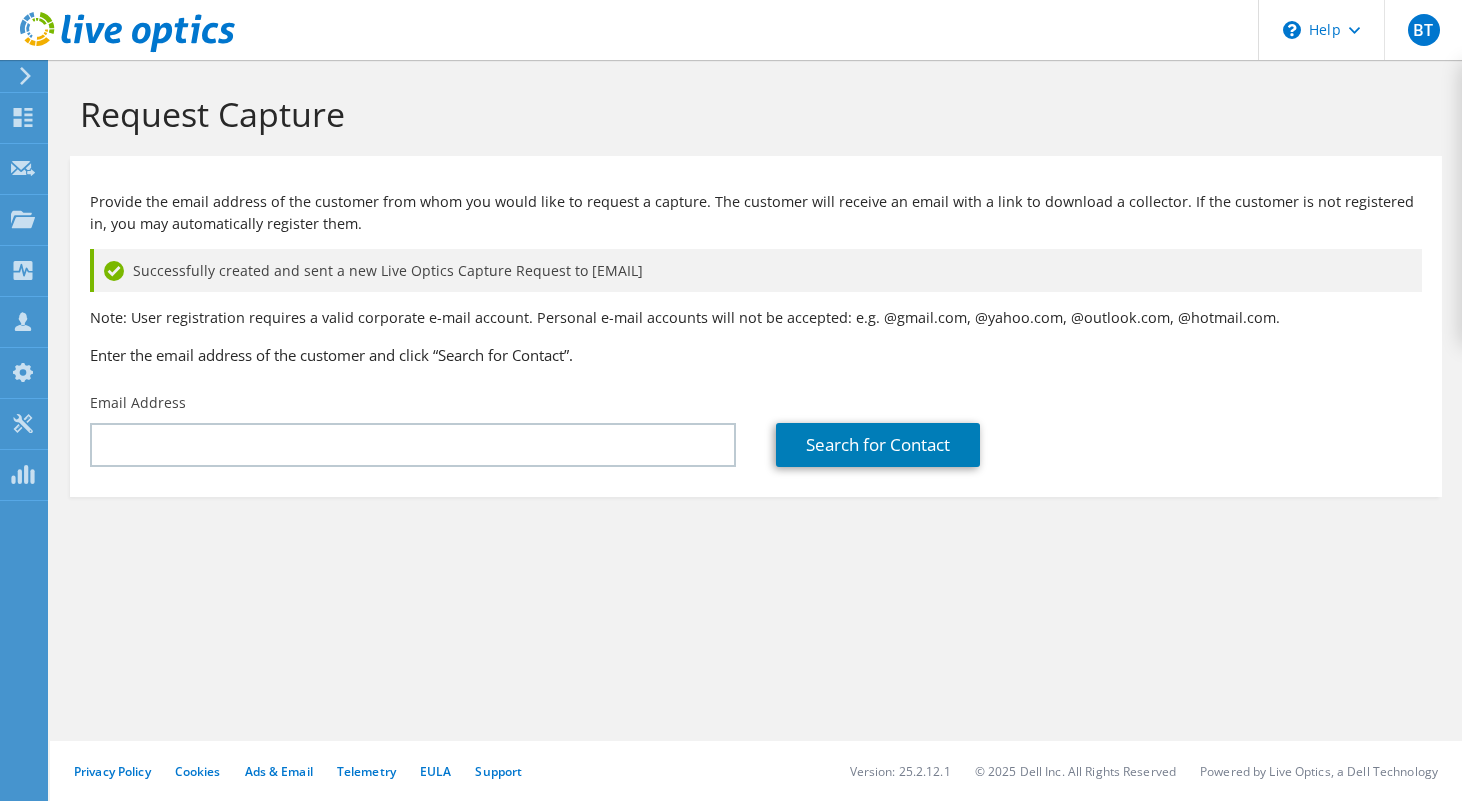 scroll, scrollTop: 0, scrollLeft: 0, axis: both 